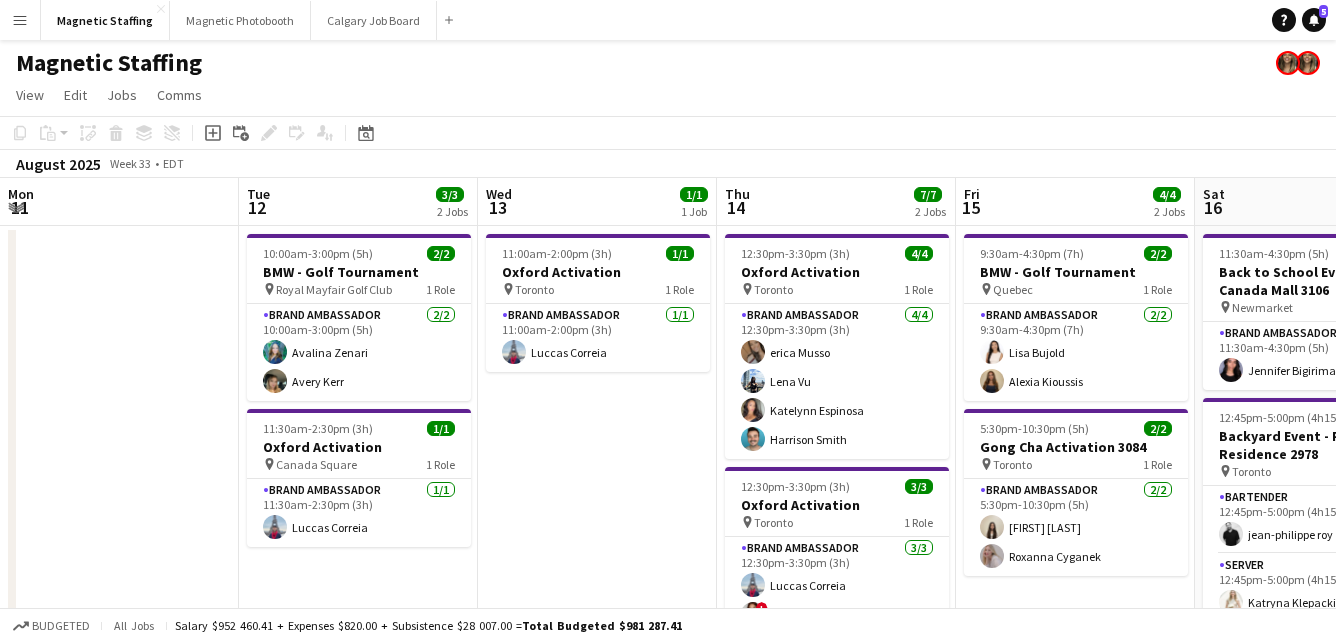scroll, scrollTop: 0, scrollLeft: 0, axis: both 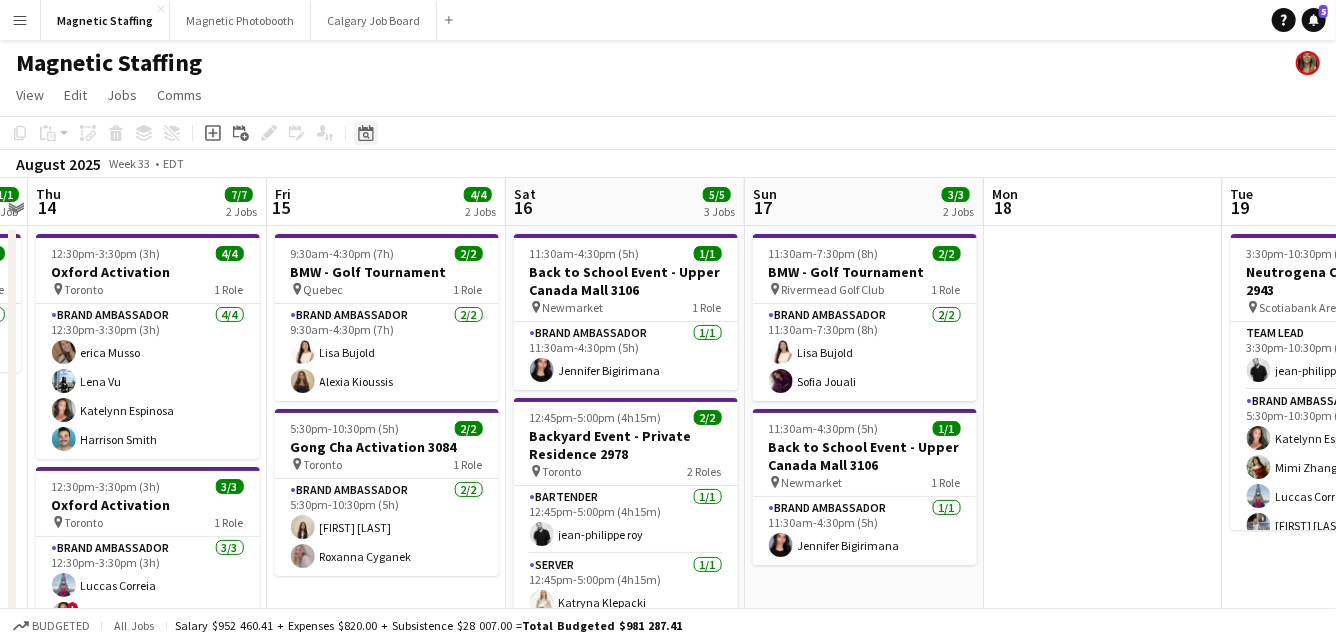 click 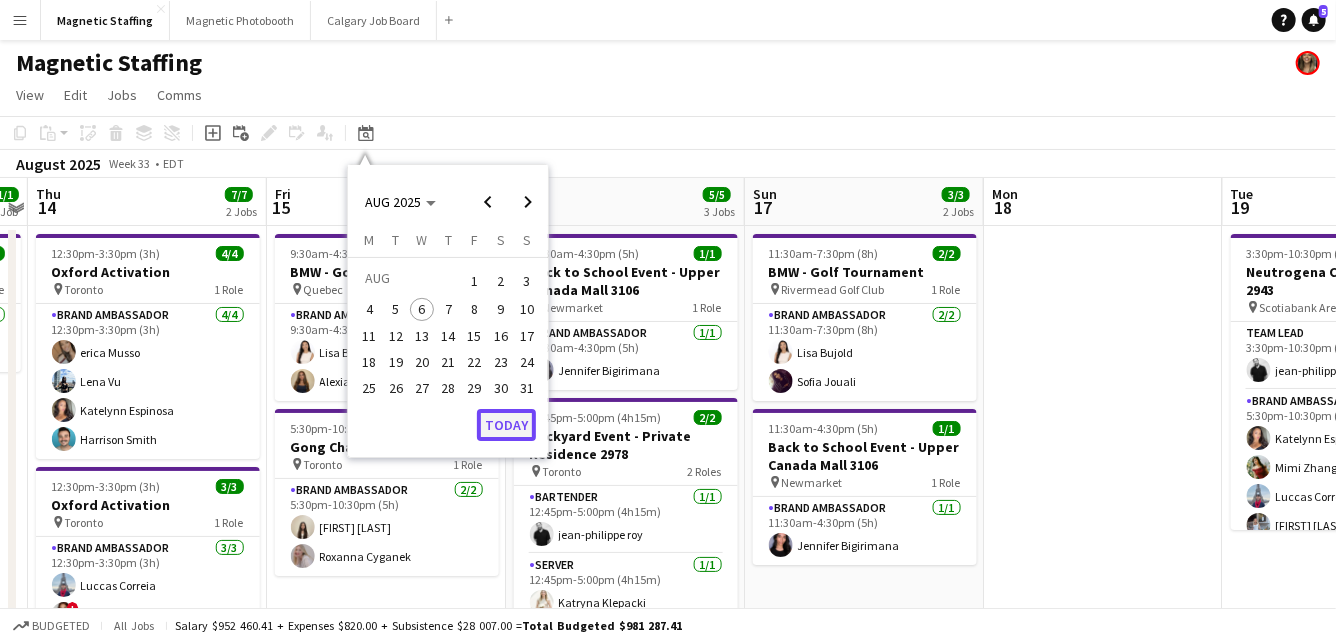 click on "Today" at bounding box center (506, 425) 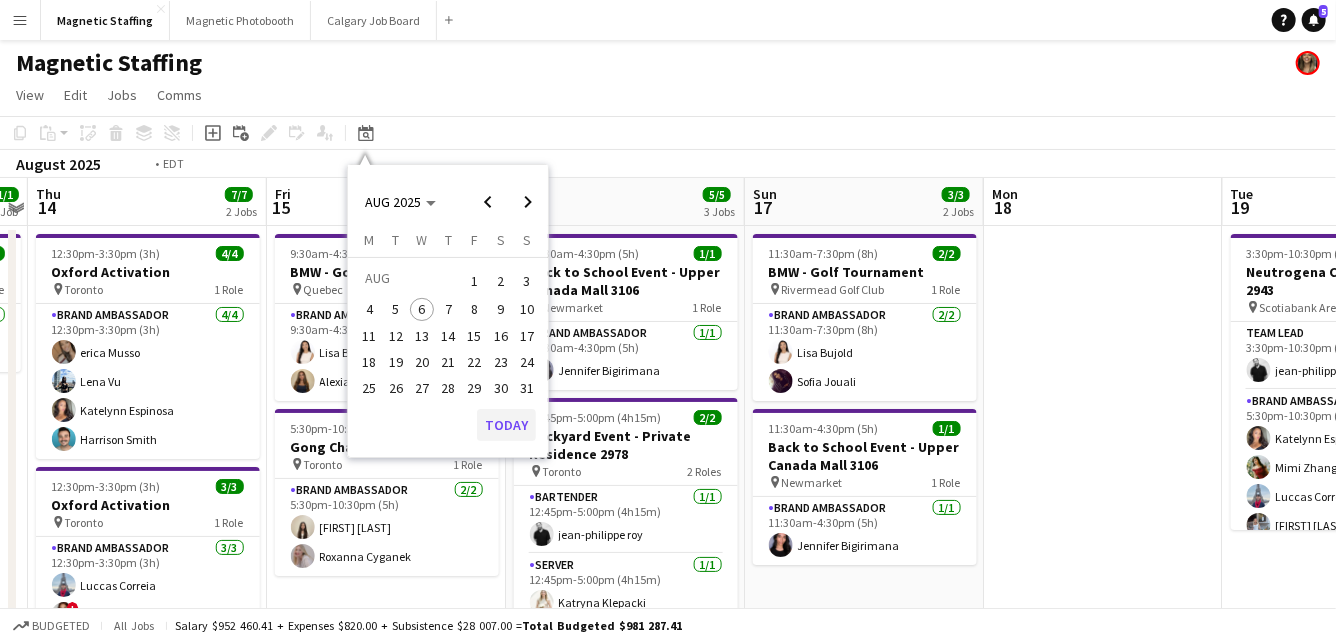 scroll, scrollTop: 0, scrollLeft: 687, axis: horizontal 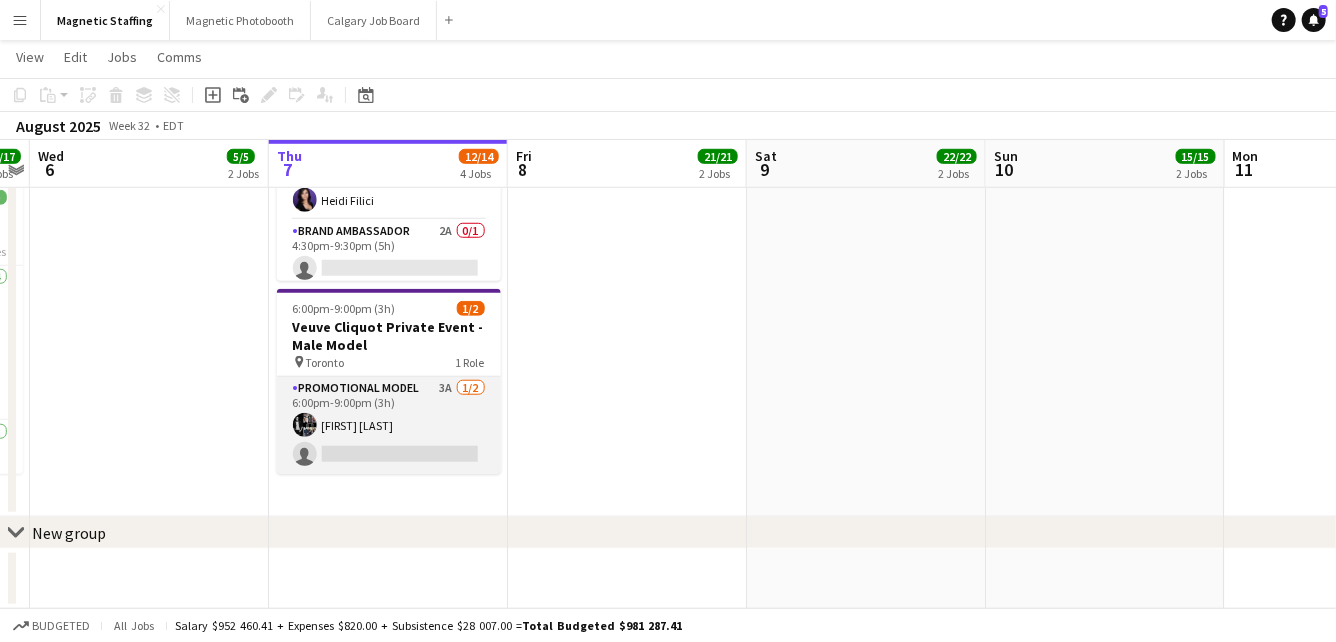 click on "Promotional Model   3A   1/2   6:00pm-9:00pm (3h)
Lucas Bertolino
single-neutral-actions" at bounding box center [389, 425] 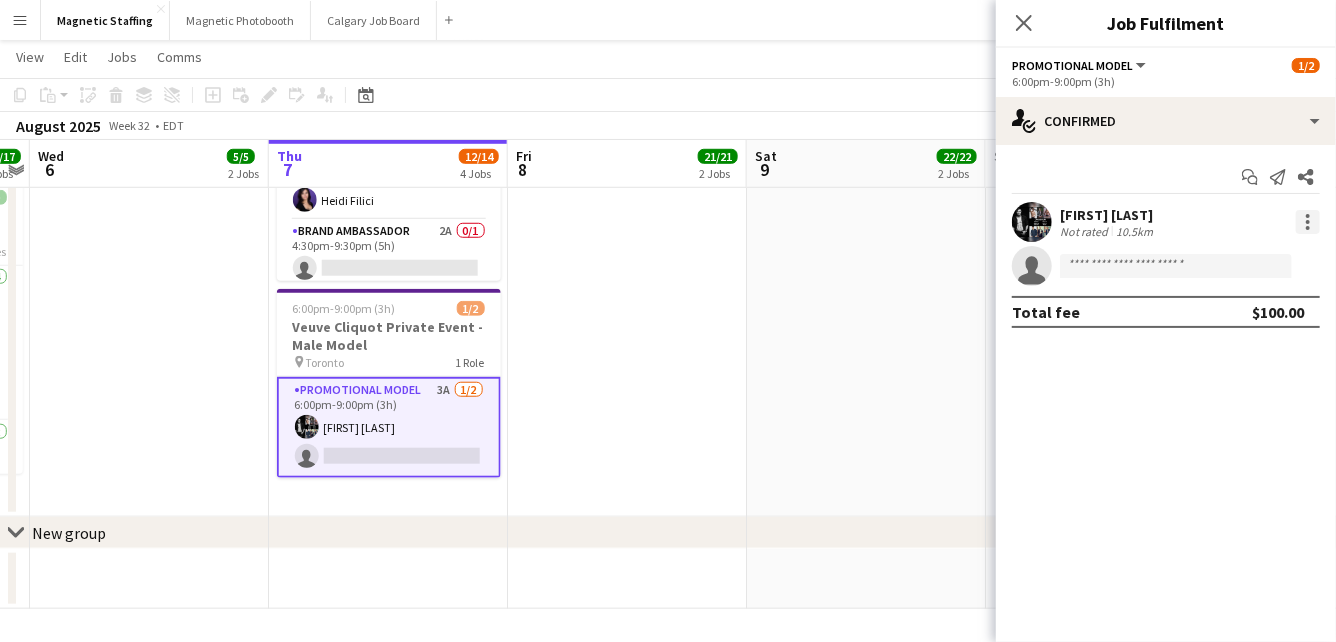 click at bounding box center [1308, 222] 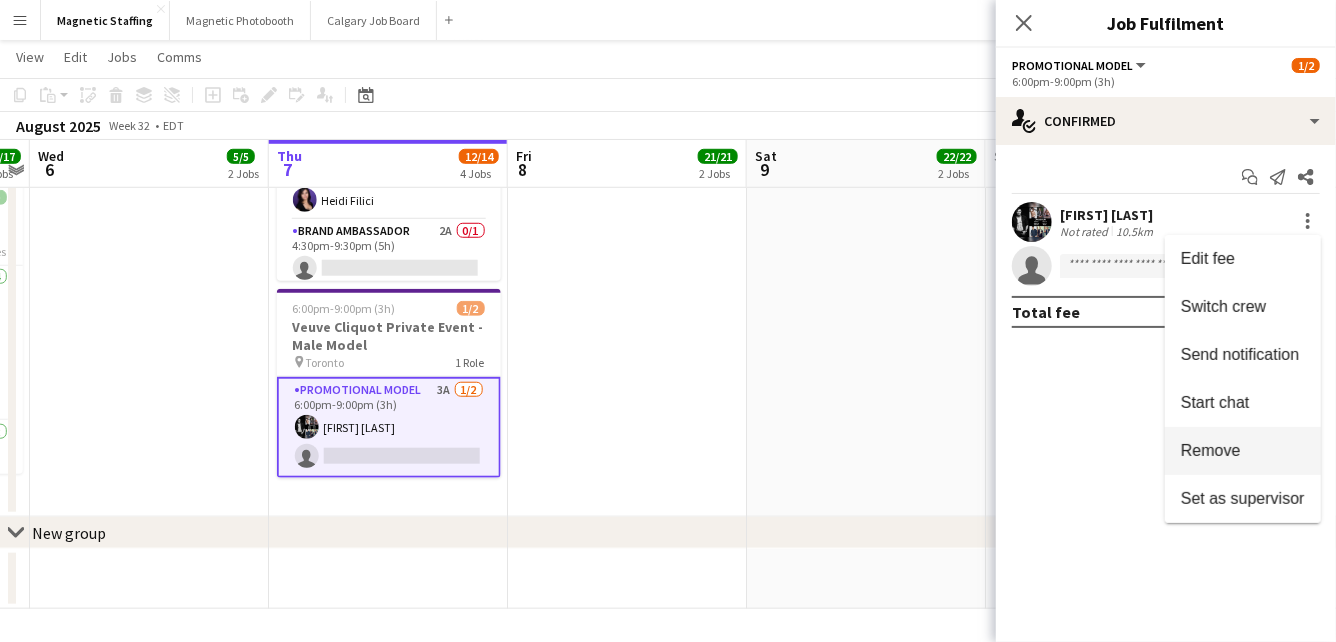 click on "Remove" at bounding box center (1211, 450) 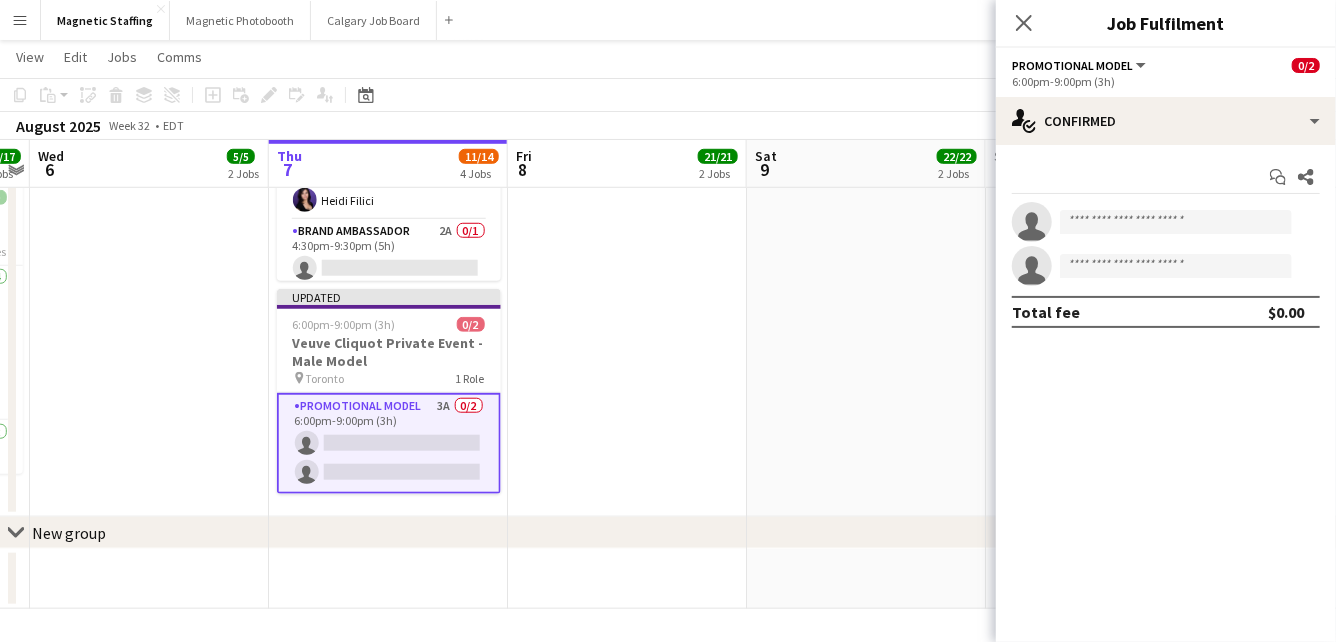 click on "9:00am-10:00pm (13h)    20/20   Shein Retail Pop Up - Montreal 3060
pin
1420 Rue Stanley, Montreal, QC   20 Roles   Assistant Manger    1/1   9:00am-3:30pm (6h30m)
Sergio Valdiviezo  Floor Associate   1/1   9:00am-3:30pm (6h30m)
Saad Bouih  Brand Ambassador   1/1   9:00am-4:00pm (7h)
jean-philippe roy  Cashier   1/1   9:00am-4:00pm (7h)
Sophia Zerhboub  Manager   1/1   9:00am-10:00pm (13h)
mohammed sebbata  Cashier   1/1   9:30am-3:30pm (6h)
Nour el houda Grissen  Floor Associate   1/1   10:00am-3:30pm (5h30m)
Emna Touil  Backroom Associate   1/1   10:00am-7:00pm (9h)
Nadine Zaher  Floor Associate   1/1   10:00am-9:00pm (11h)
! Zana Chiminian  Floater   1/1   11:30am-4:30pm (5h)
Ibtihal Mossa  Cashier   1/1   12:00pm-5:00pm (5h)
Simon Terrault  Floor Associate   1/1   12:30pm-5:30pm (5h)
Hiba Mannou  Brand Ambassador   1/1   3:30pm-8:30pm (5h)
Aymane Chtioui  Floater   1/1   3:30pm-8:30pm (5h)
Saad Bouih  Assistant Manger    1/1  Sergio Valdiviezo  1/1" at bounding box center (866, 13) 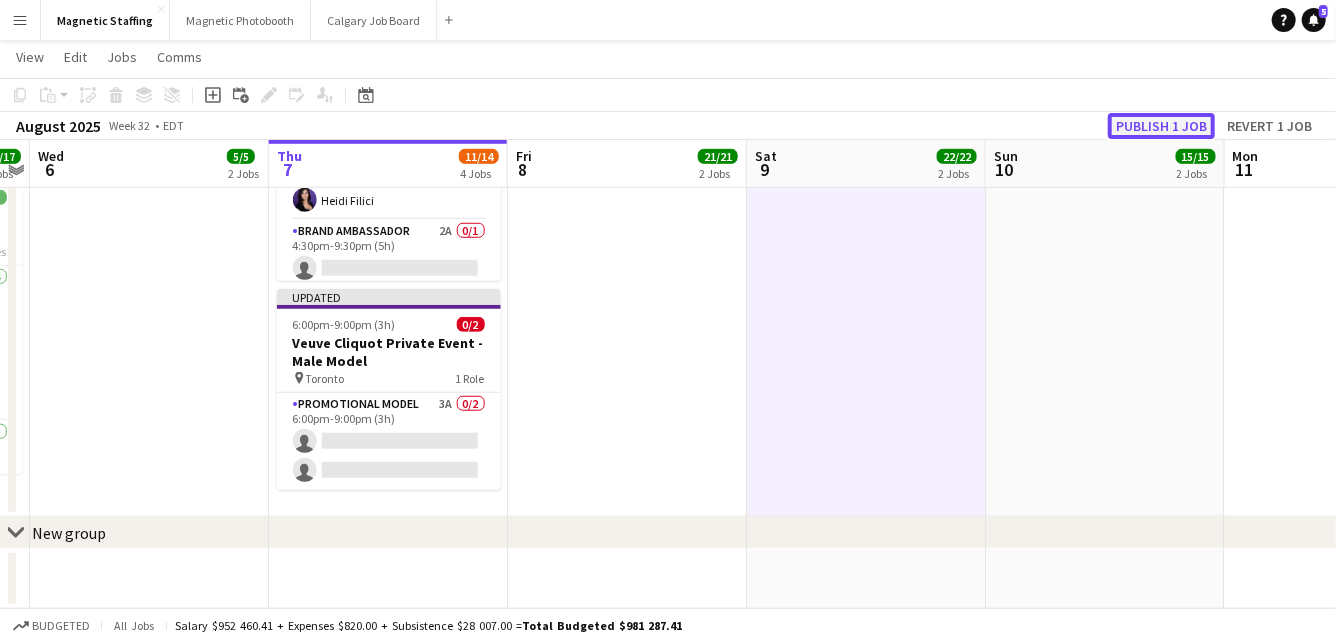 click on "Publish 1 job" 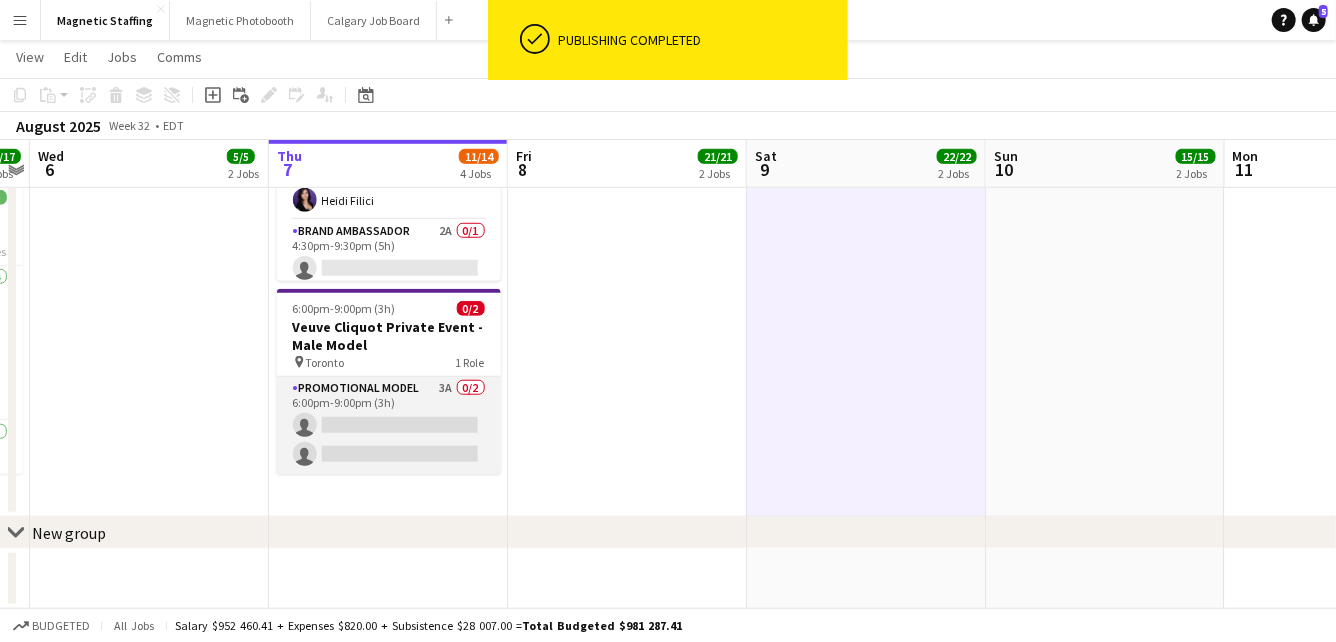 click on "Promotional Model   3A   0/2   6:00pm-9:00pm (3h)
single-neutral-actions
single-neutral-actions" at bounding box center [389, 425] 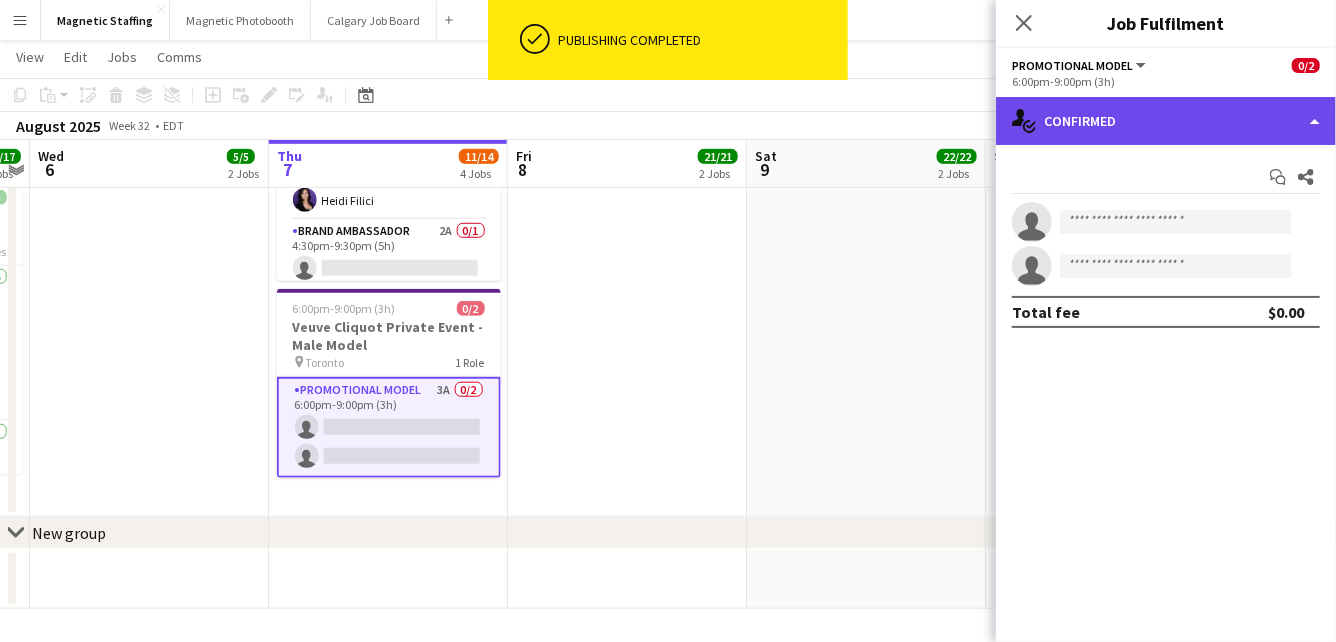 click on "single-neutral-actions-check-2
Confirmed" 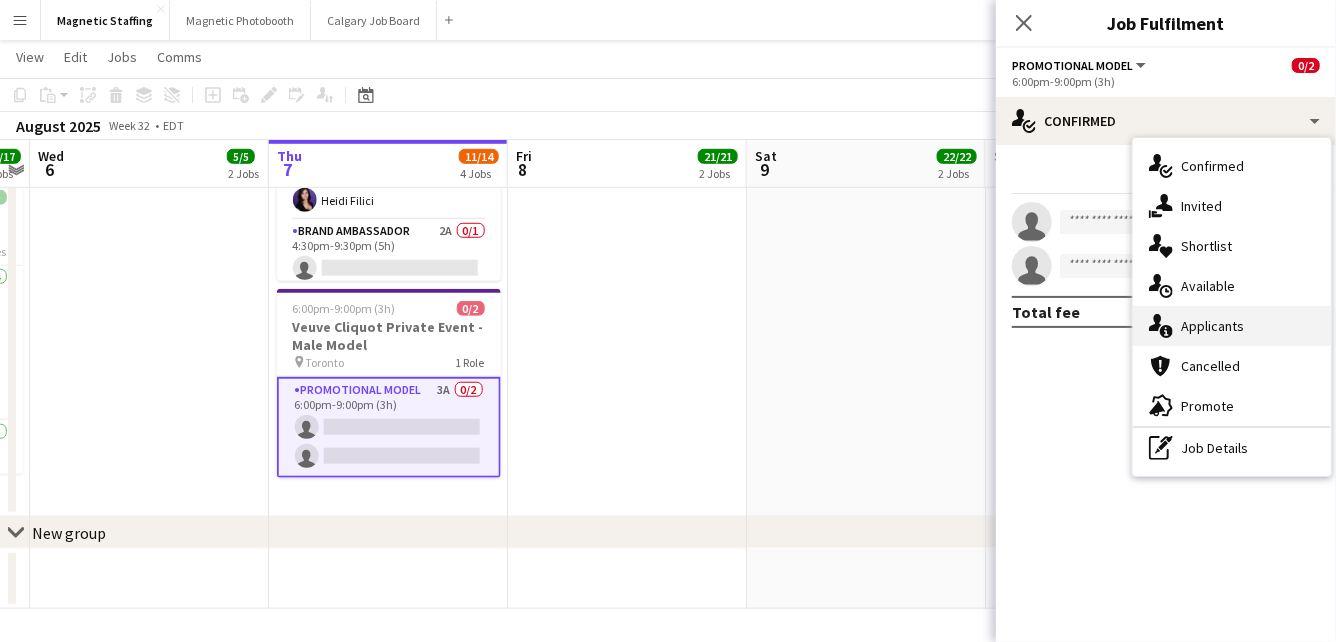click on "single-neutral-actions-information
Applicants" at bounding box center [1232, 326] 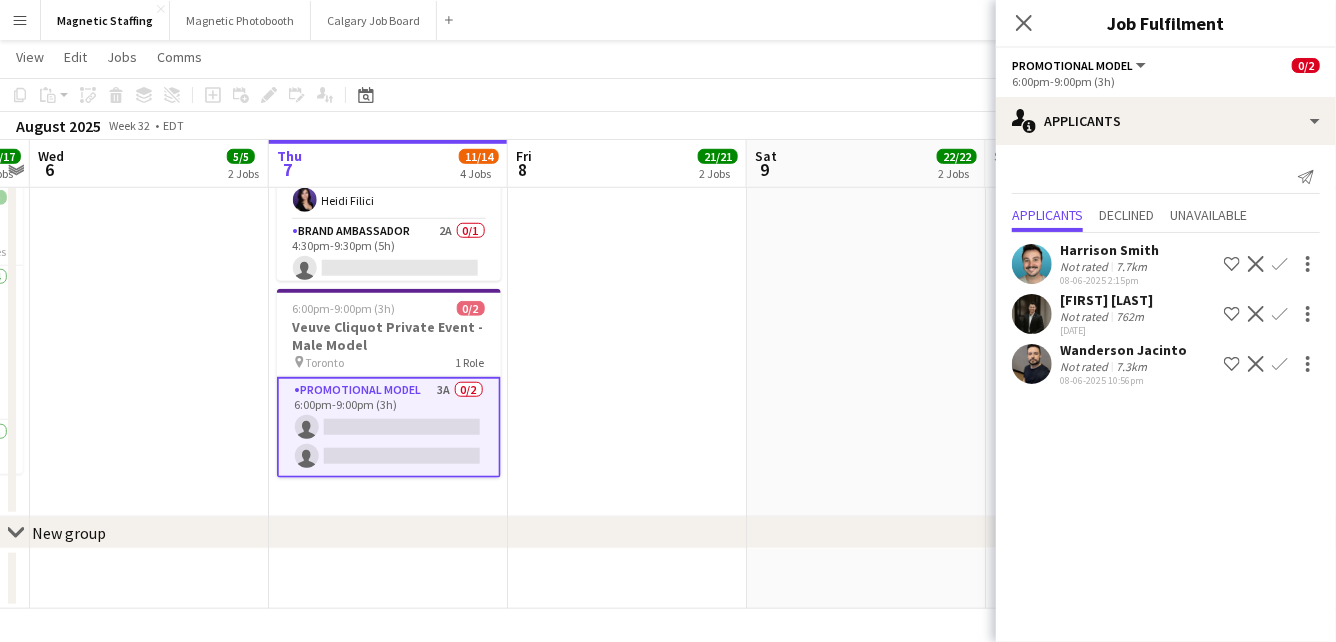 click 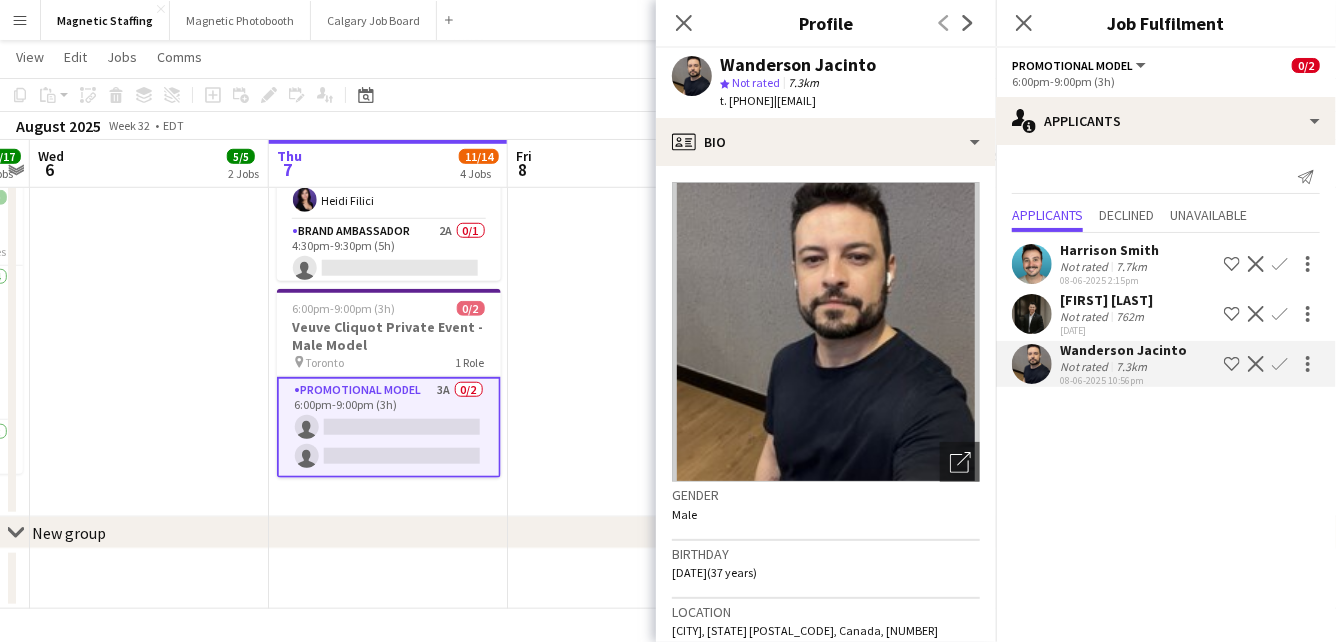 click at bounding box center (1032, 364) 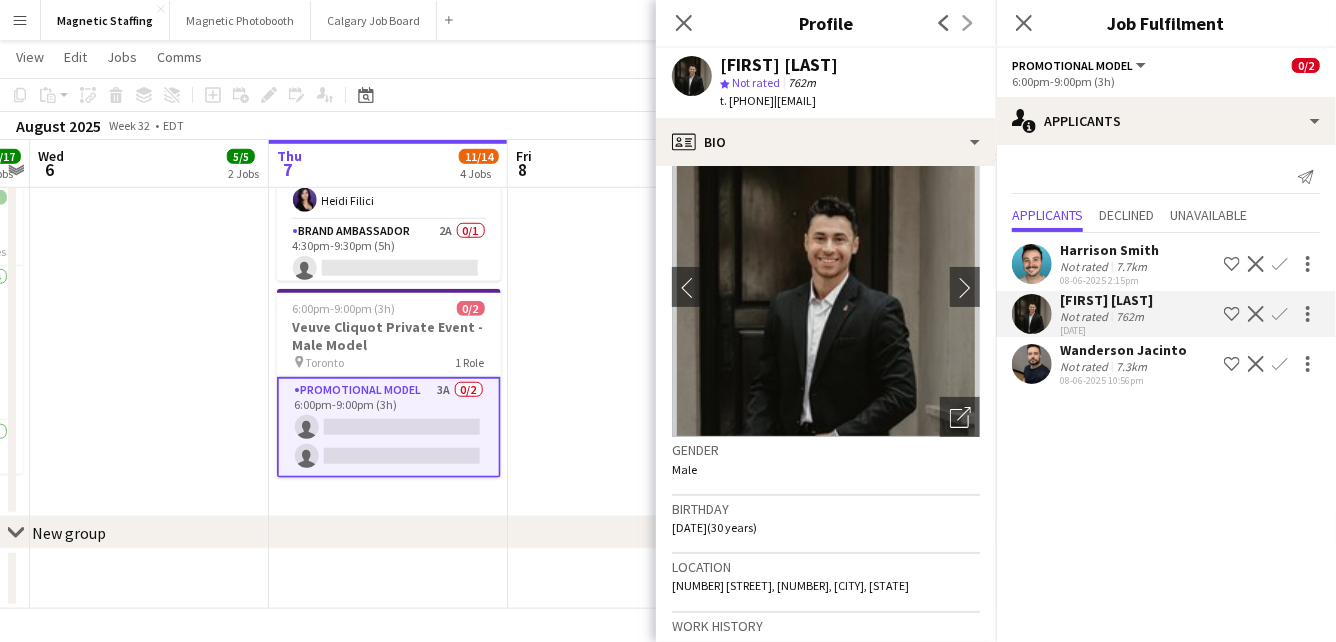 scroll, scrollTop: 26, scrollLeft: 0, axis: vertical 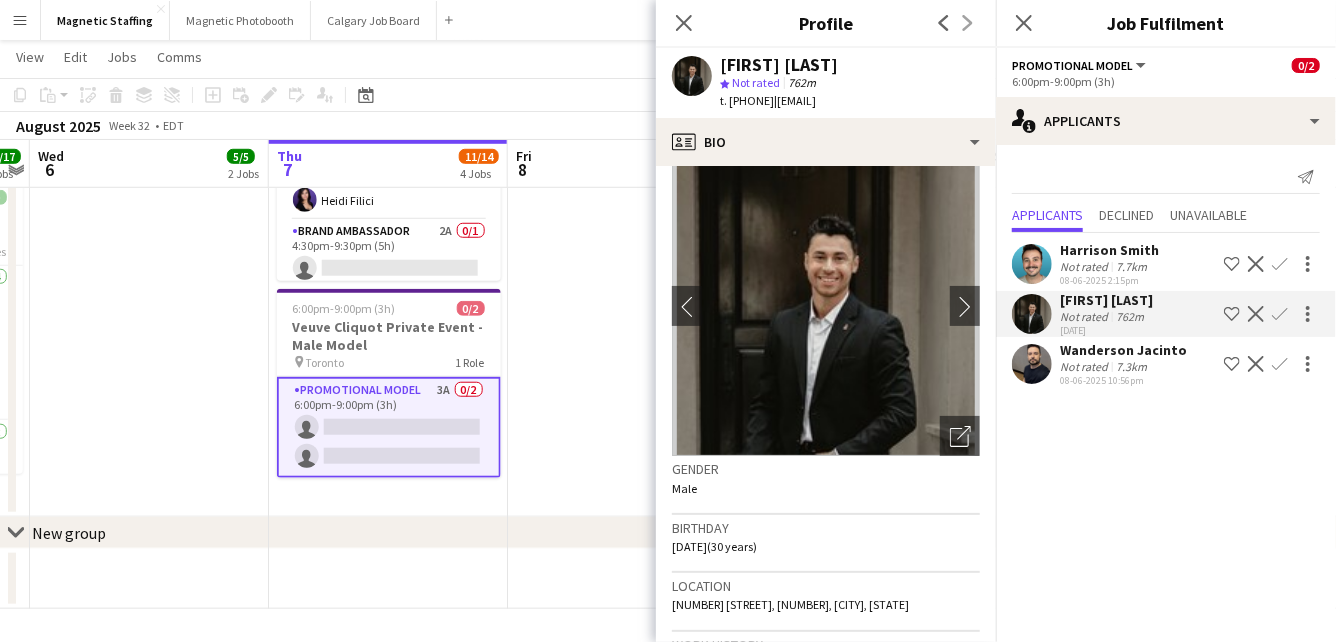 click 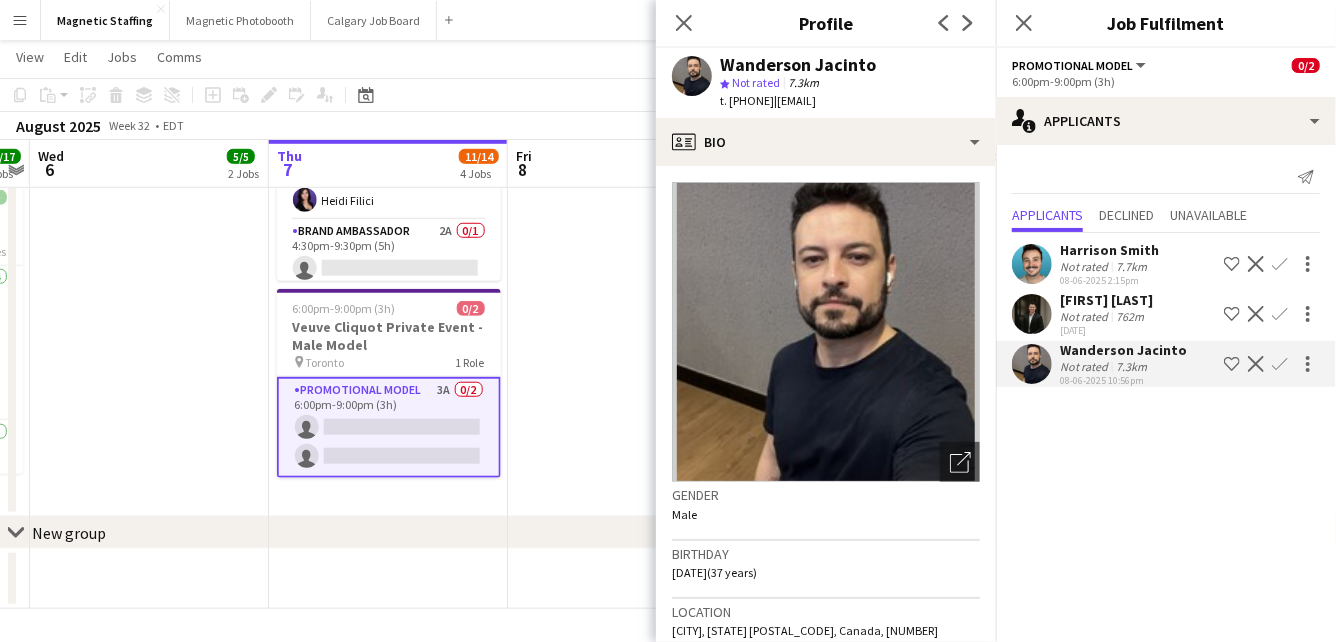 click on "11:30am-8:30pm (9h)    7/7   Shein Retail Pop Up MTL  - 3102   5 Roles   Brand Ambassador   1/1   11:30am-7:30pm (8h)
DANIEL SARMIENTO  Cashier   1/1   11:30am-8:30pm (9h)
Hiba Mannou  Floor Associate   3/3   11:30am-8:30pm (9h)
Nadine Zaher Simon Terrault Valerie Arenas  Manager   1/1   11:30am-8:30pm (9h)
Sergio Valdiviezo  Floater   1/1   1:30pm-7:00pm (5h30m)
Sarah Amoura     3:30pm-10:00pm (6h30m)    1/1   Moët & Chandon Terrace - NBO Toronto 3050
pin
Sobeys Stadium    1 Role   Brand Ambassador   1/1   3:30pm-10:00pm (6h30m)
Heather Siemonsen     3:30pm-10:00pm (6h30m)    3/4   NBO x Shein - 2979
pin
IGA Stadium   3 Roles   Brand Ambassador   2/2   3:30pm-10:00pm (6h30m)
Sharon Azarine Sofia Solomita  Team Lead   1/1   3:30pm-10:00pm (6h30m)
Heidi Filici  Brand Ambassador   2A   0/1   4:30pm-9:30pm (5h)
single-neutral-actions
6:00pm-9:00pm (3h)    0/2
pin" at bounding box center (388, 13) 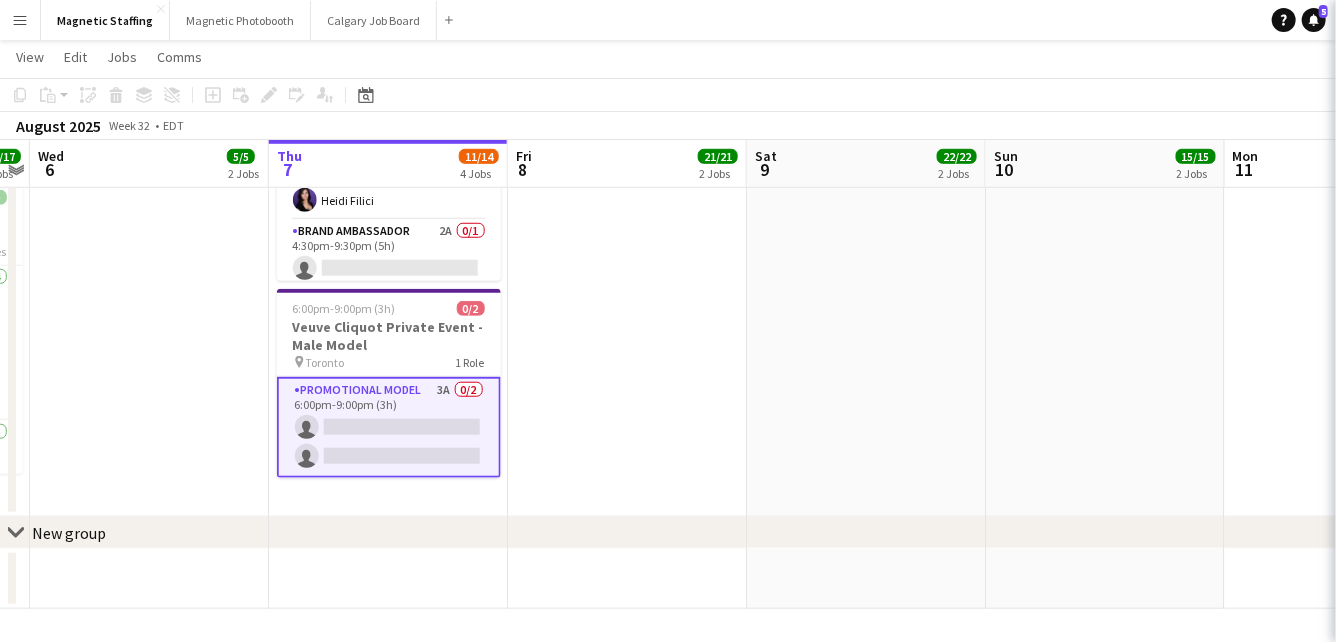 scroll, scrollTop: 0, scrollLeft: 686, axis: horizontal 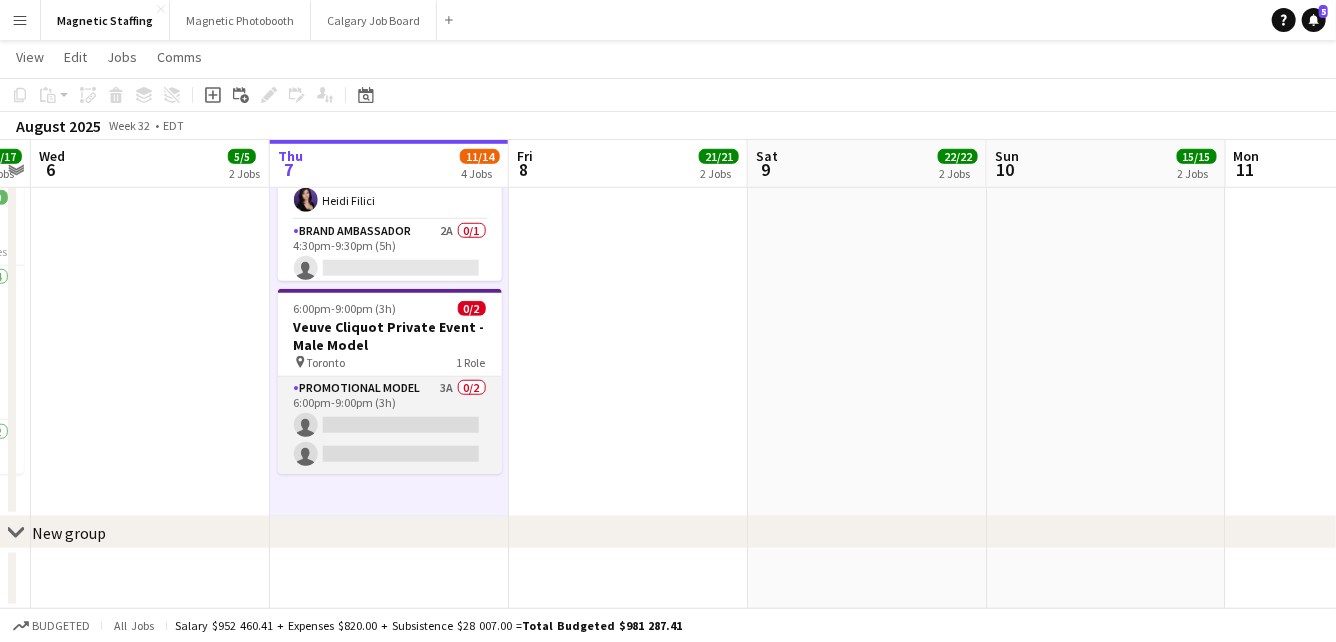 click on "Promotional Model   3A   0/2   6:00pm-9:00pm (3h)
single-neutral-actions
single-neutral-actions" at bounding box center [390, 425] 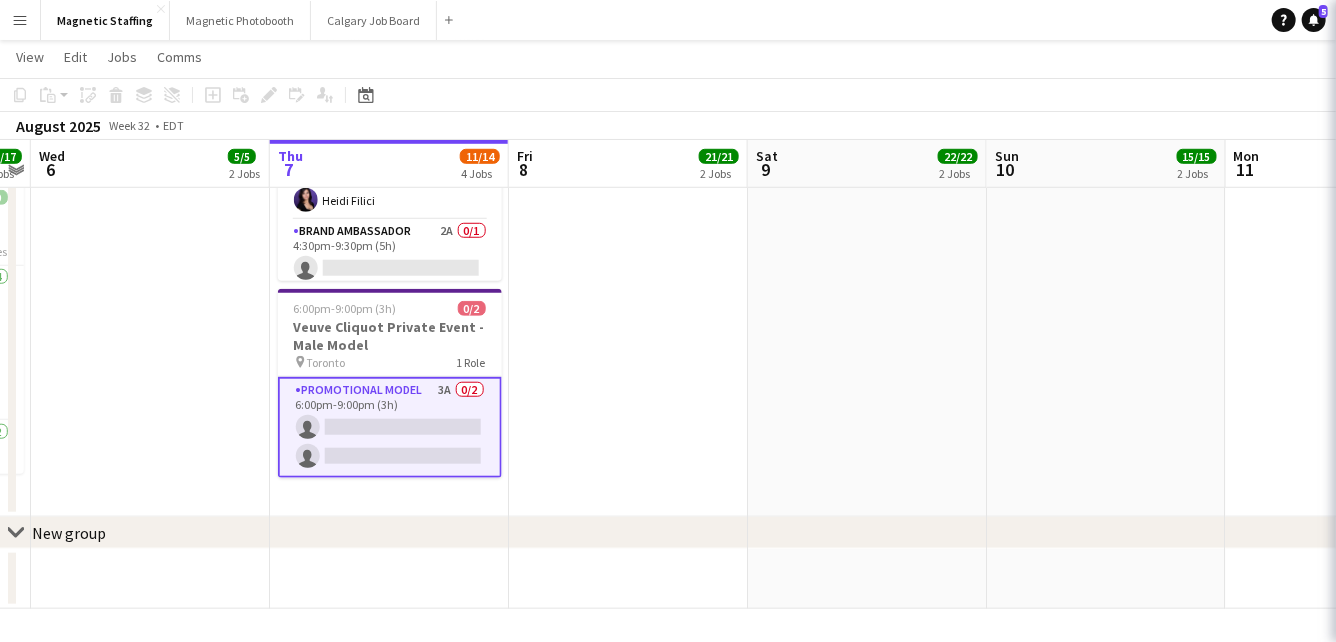scroll, scrollTop: 0, scrollLeft: 685, axis: horizontal 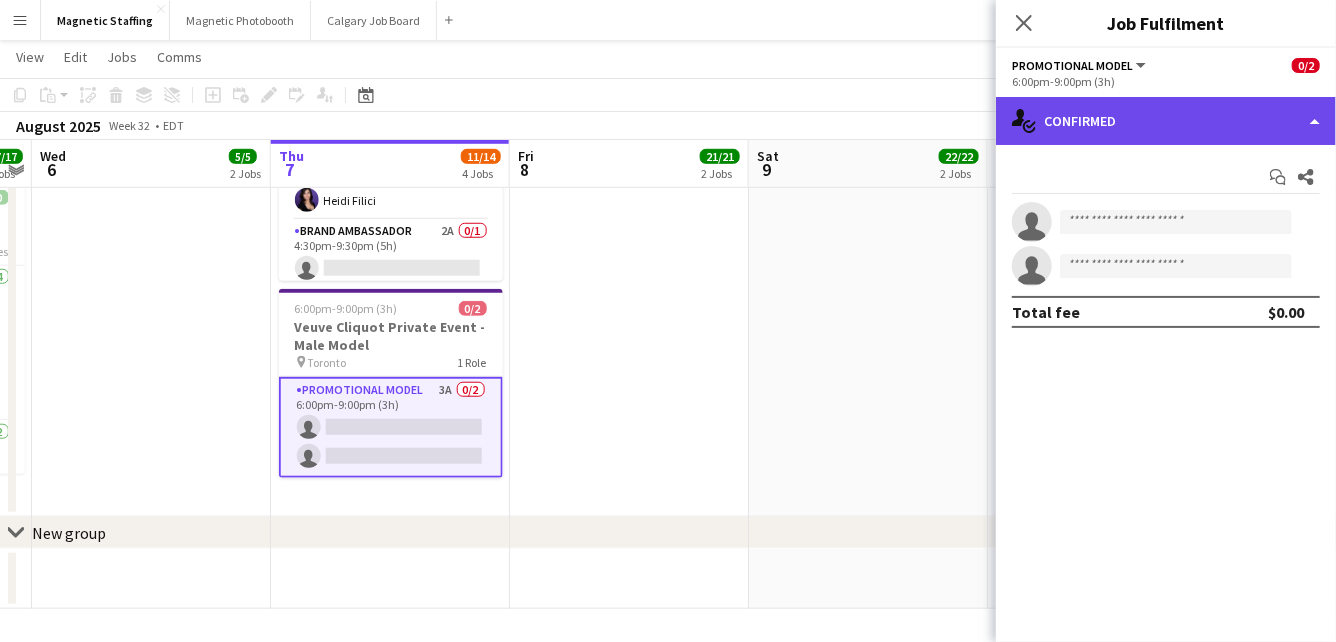click on "single-neutral-actions-check-2
Confirmed" 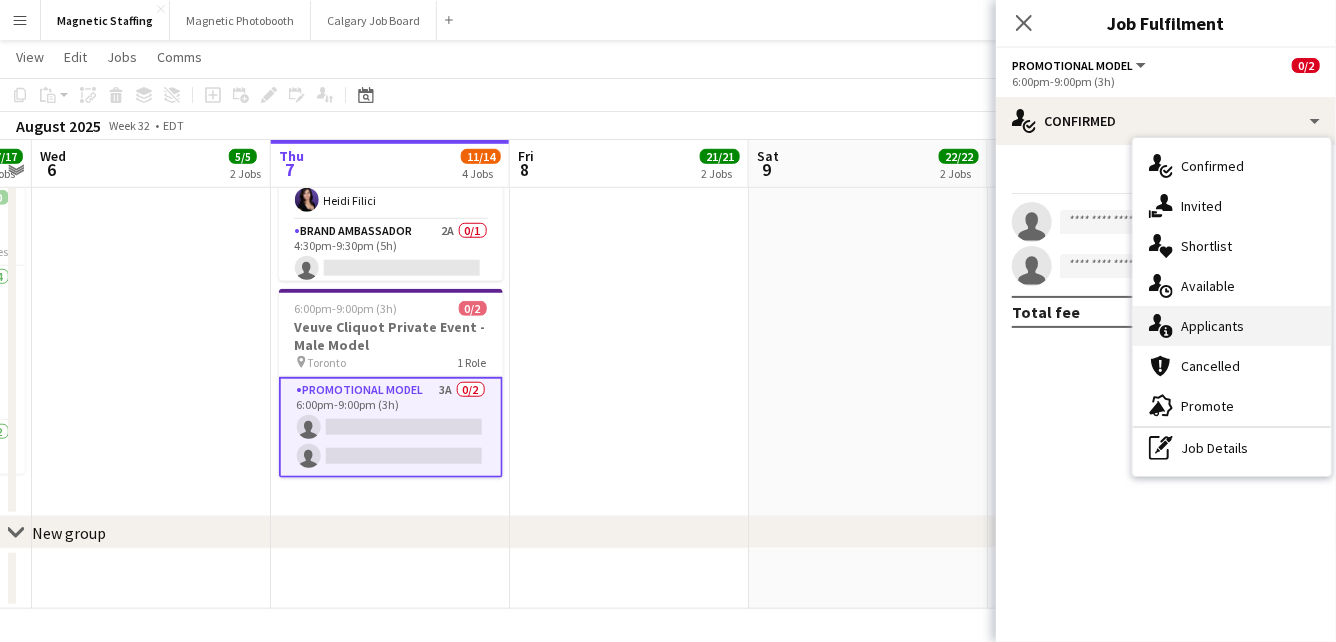 click on "single-neutral-actions-information
Applicants" at bounding box center [1232, 326] 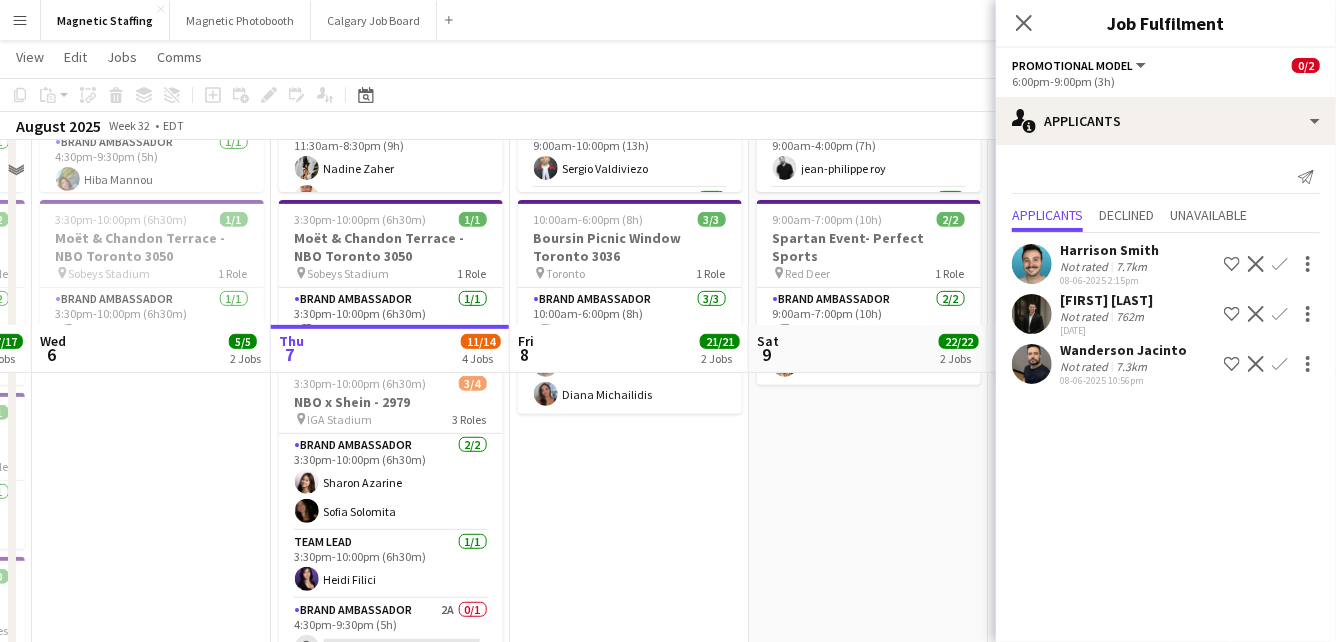scroll, scrollTop: 0, scrollLeft: 0, axis: both 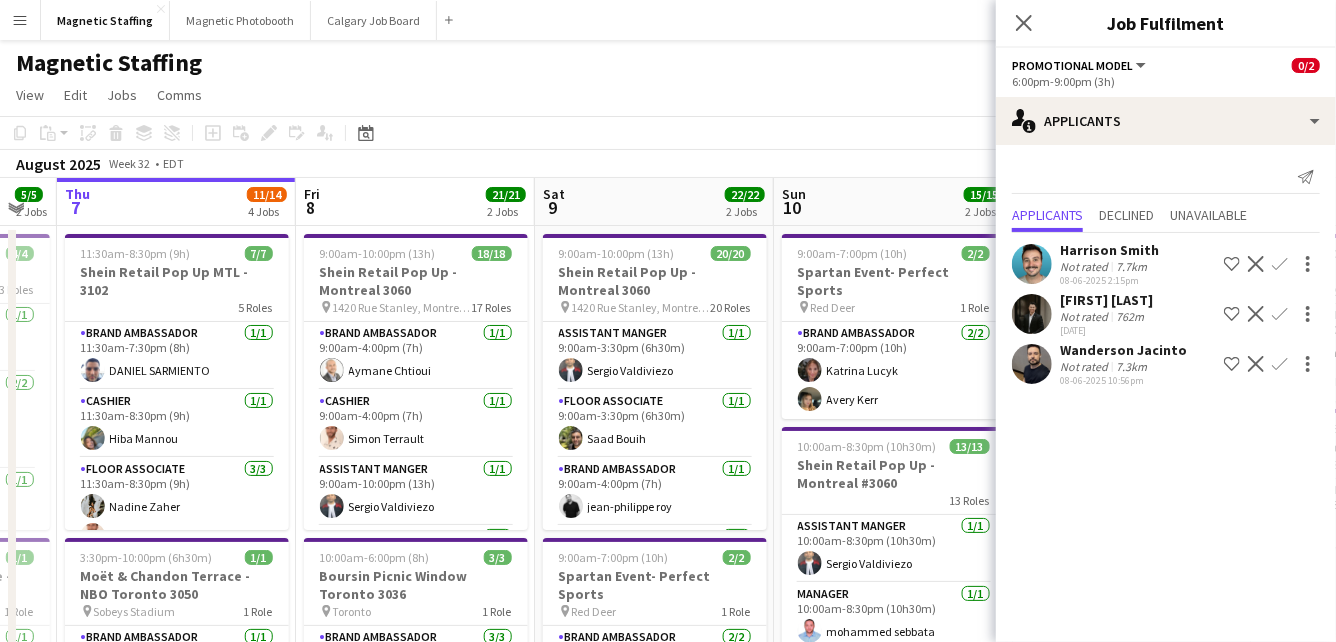 drag, startPoint x: 543, startPoint y: 448, endPoint x: 450, endPoint y: 447, distance: 93.00538 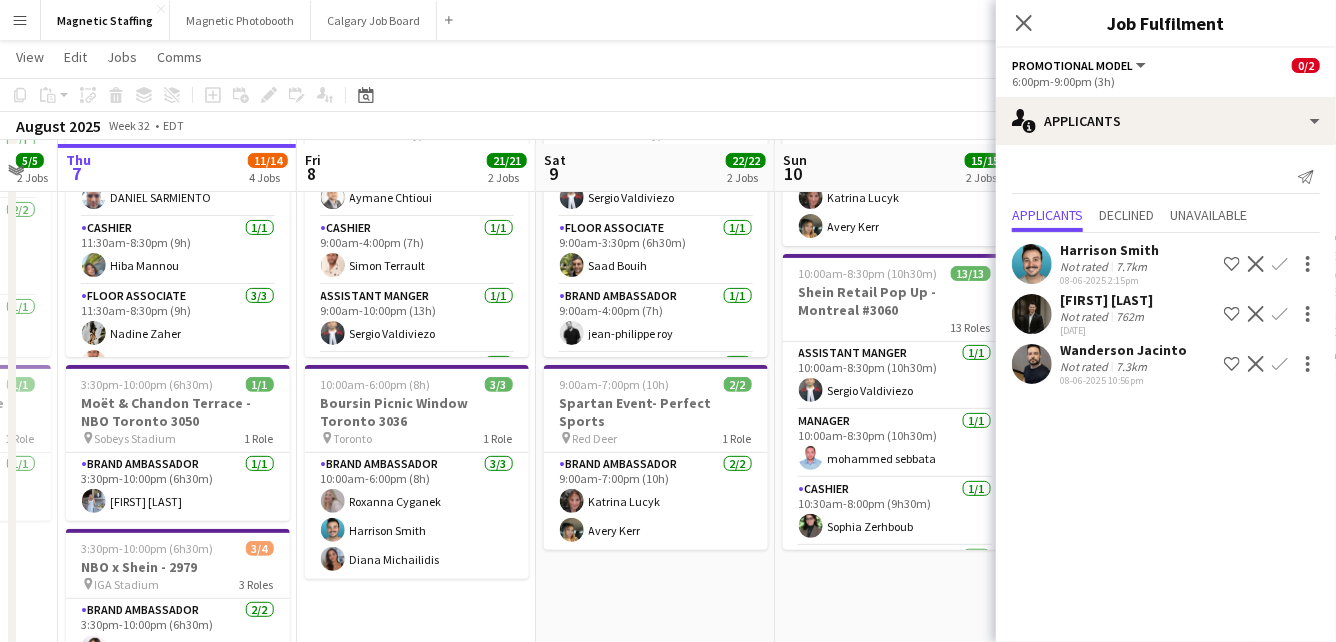 scroll, scrollTop: 175, scrollLeft: 0, axis: vertical 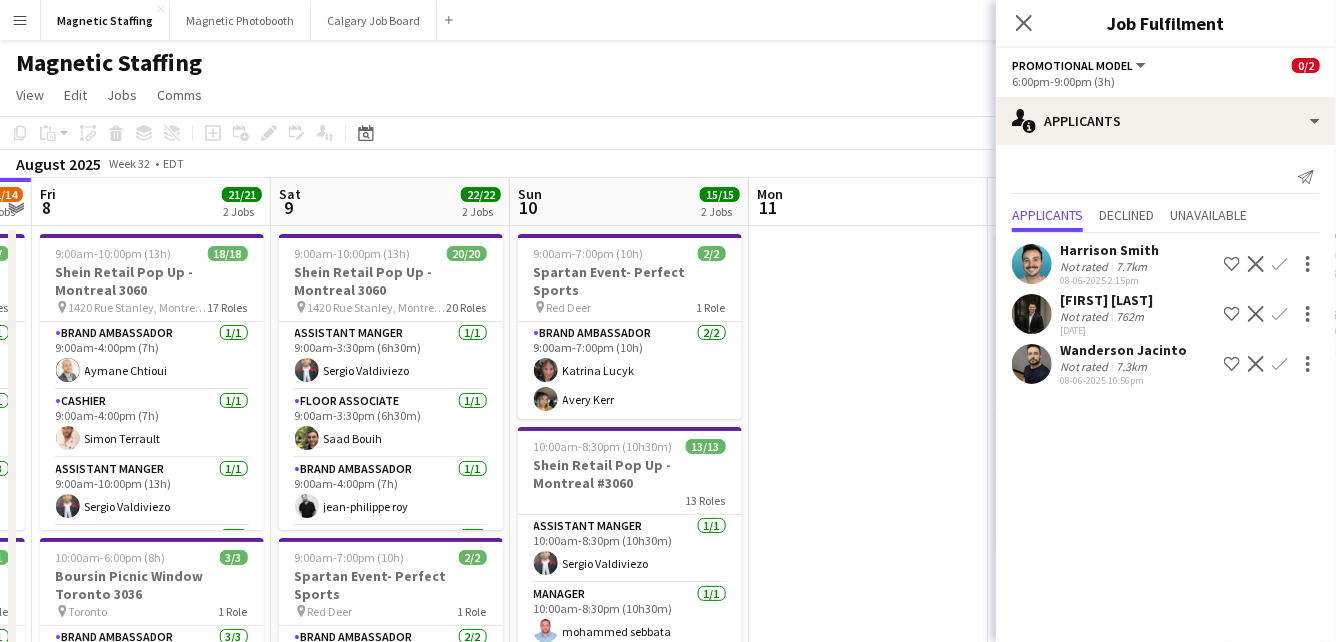 drag, startPoint x: 523, startPoint y: 307, endPoint x: -9, endPoint y: 371, distance: 535.8358 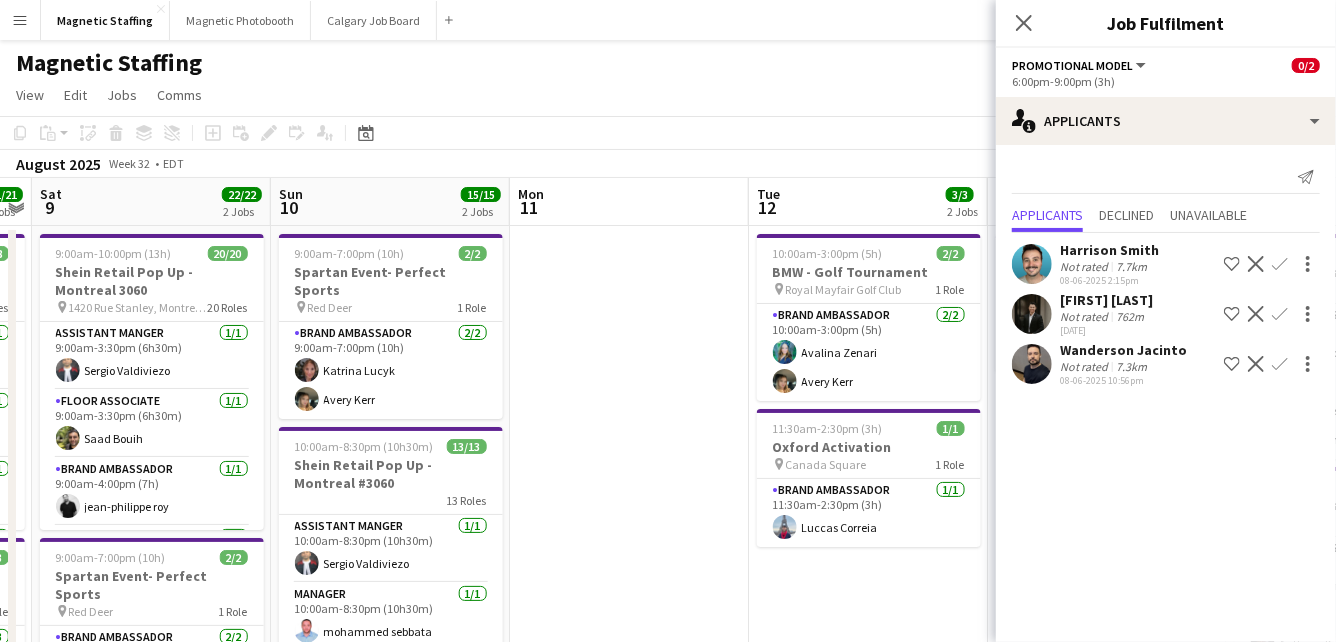 scroll, scrollTop: 0, scrollLeft: 707, axis: horizontal 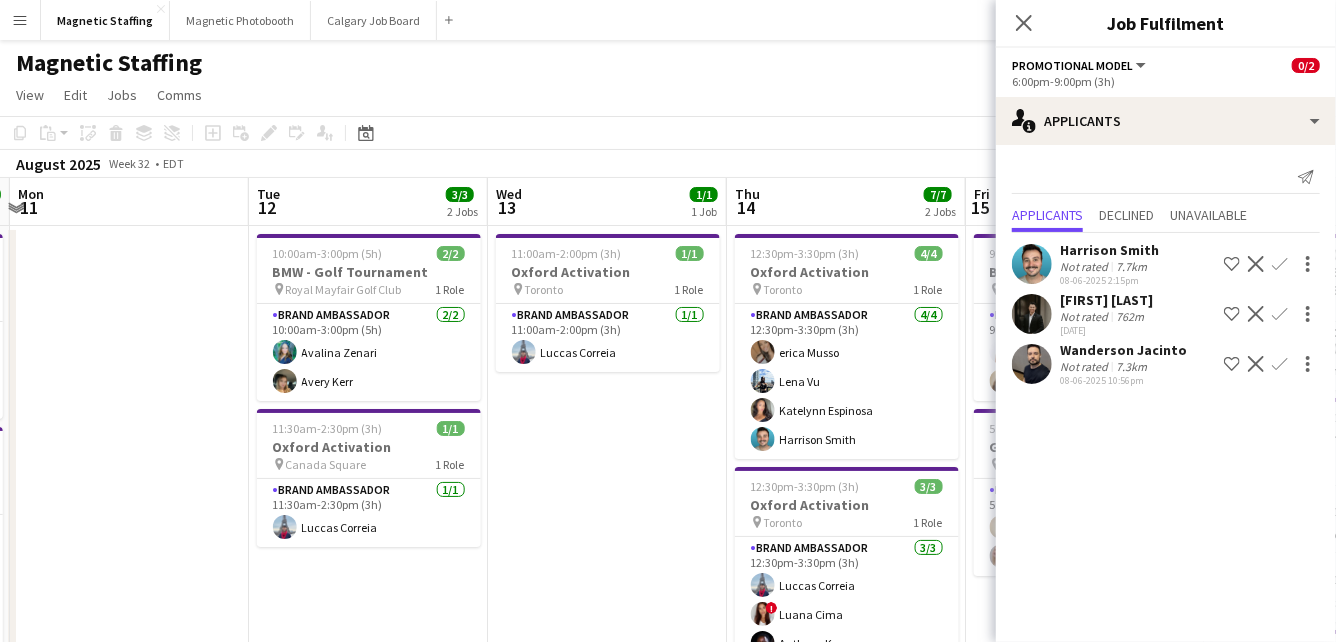 drag, startPoint x: 556, startPoint y: 328, endPoint x: -9, endPoint y: 467, distance: 581.84705 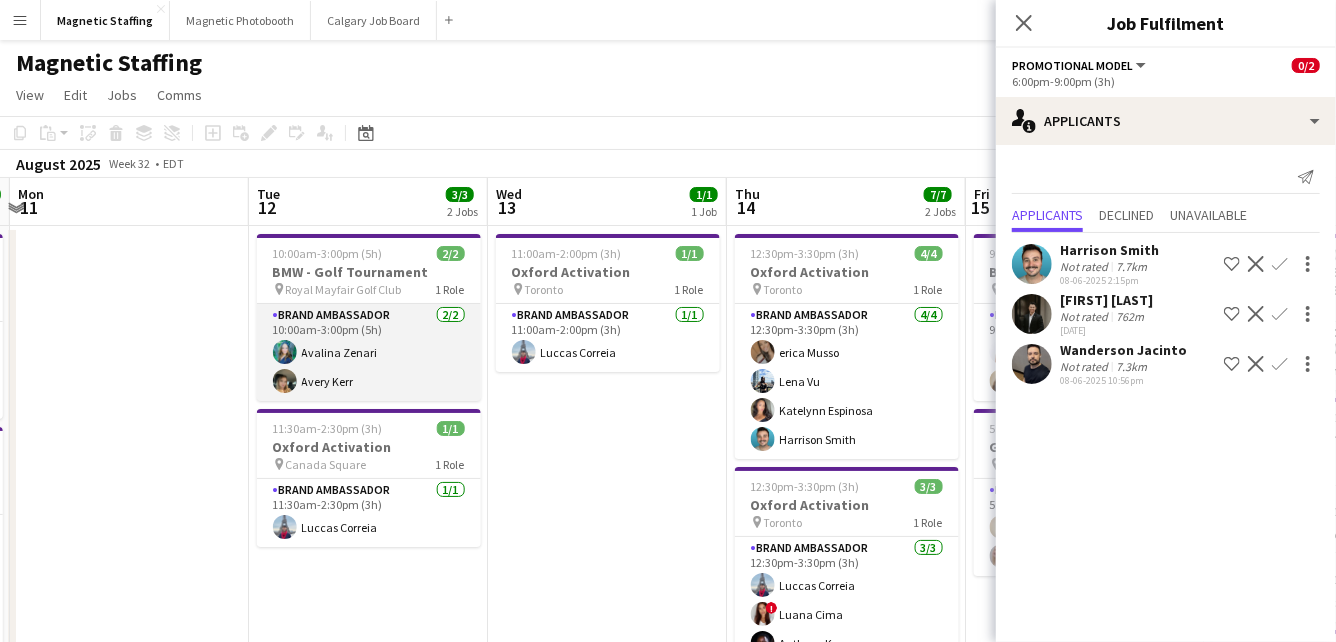 click on "Brand Ambassador   2/2   10:00am-3:00pm (5h)
Avalina Zenari Avery Kerr" at bounding box center (369, 352) 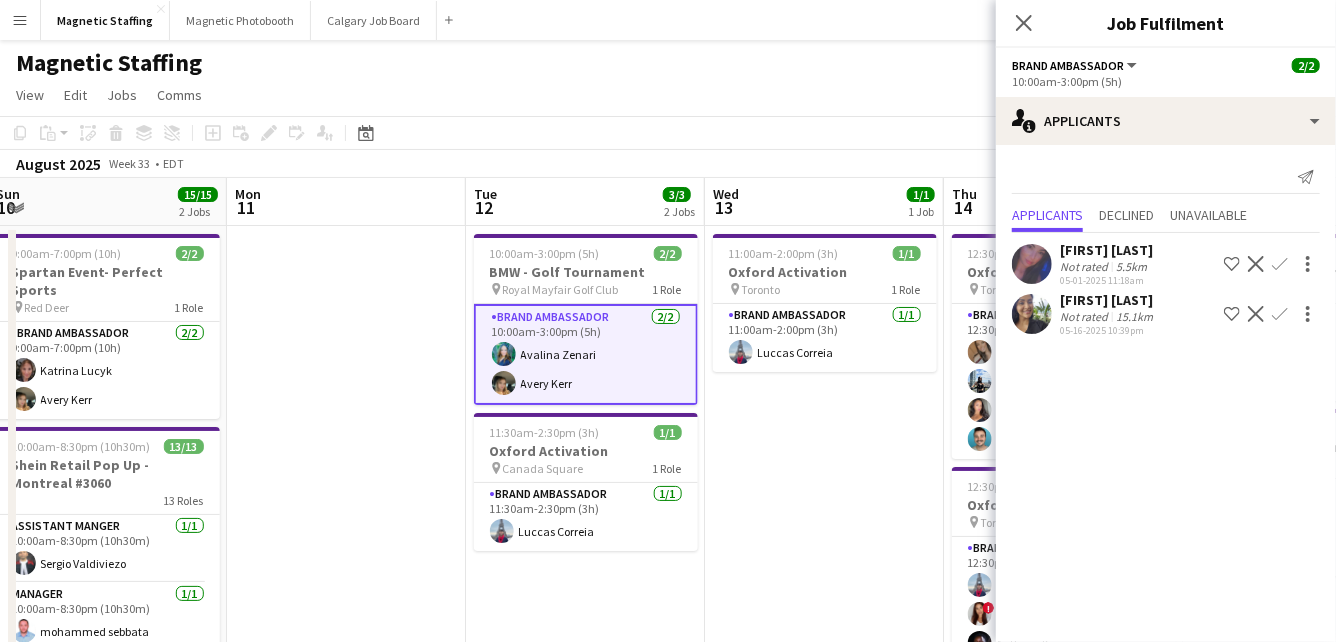 drag, startPoint x: 599, startPoint y: 458, endPoint x: 320, endPoint y: 458, distance: 279 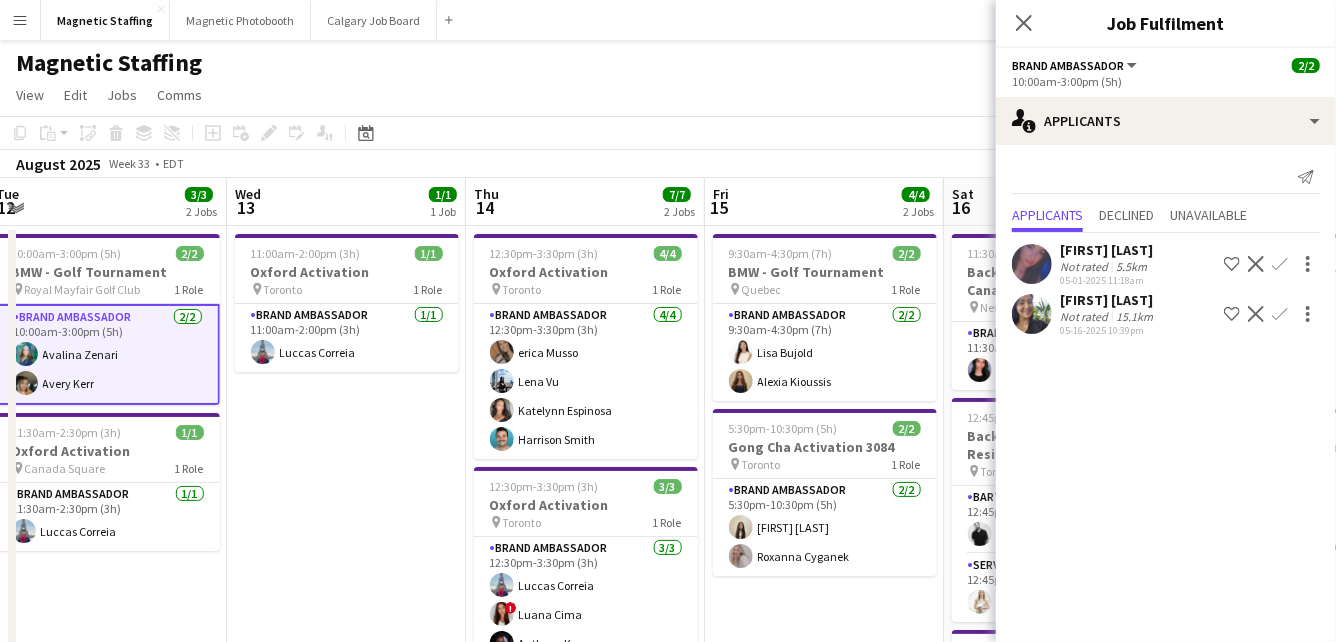 scroll, scrollTop: 0, scrollLeft: 540, axis: horizontal 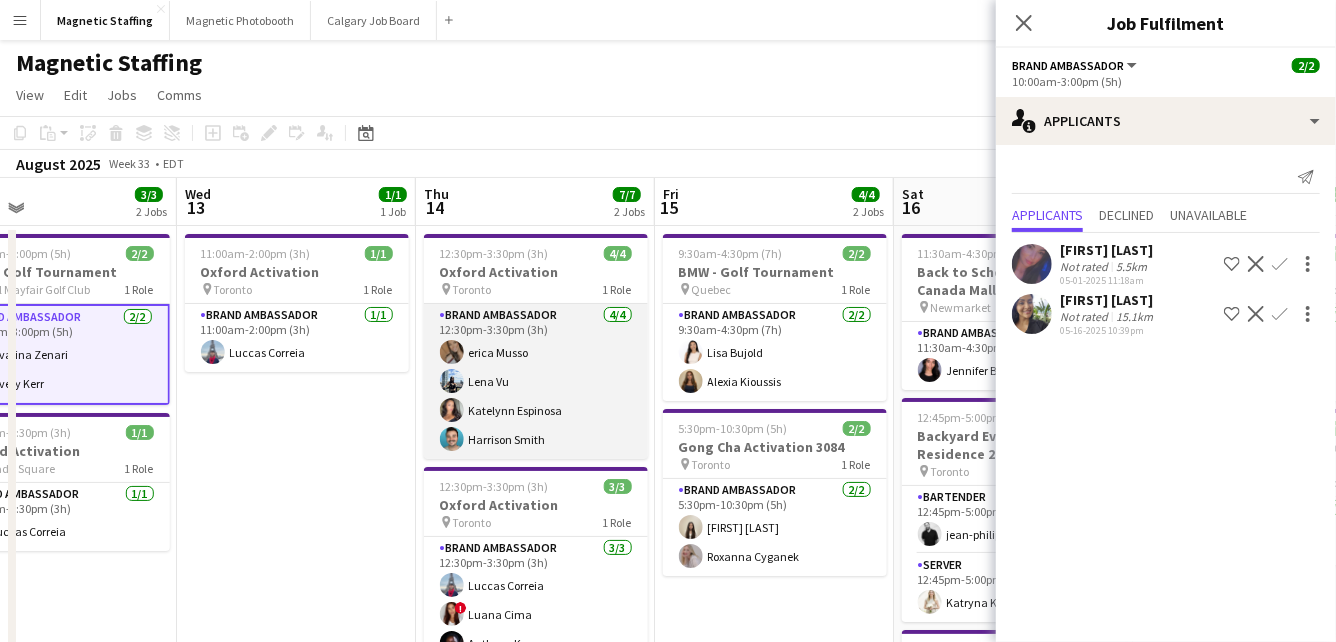 click on "Brand Ambassador   4/4   12:30pm-3:30pm (3h)
erica Musso Lena Vu Katelynn Espinosa Harrison Smith" at bounding box center [536, 381] 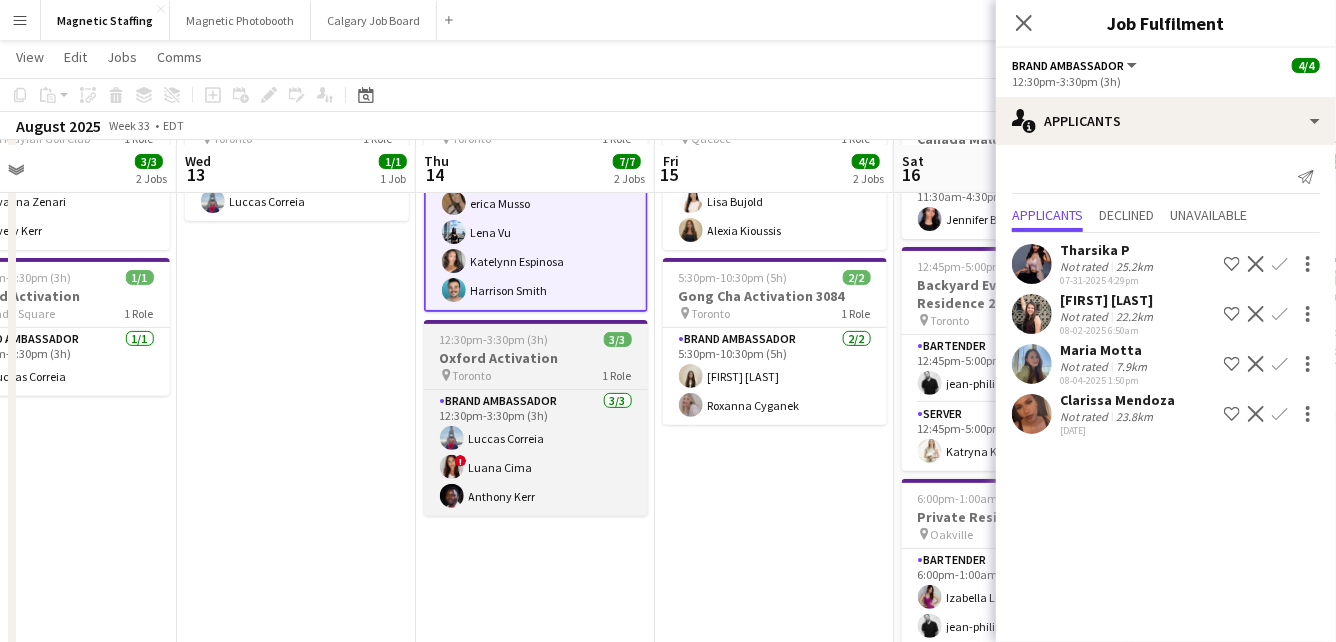 scroll, scrollTop: 153, scrollLeft: 0, axis: vertical 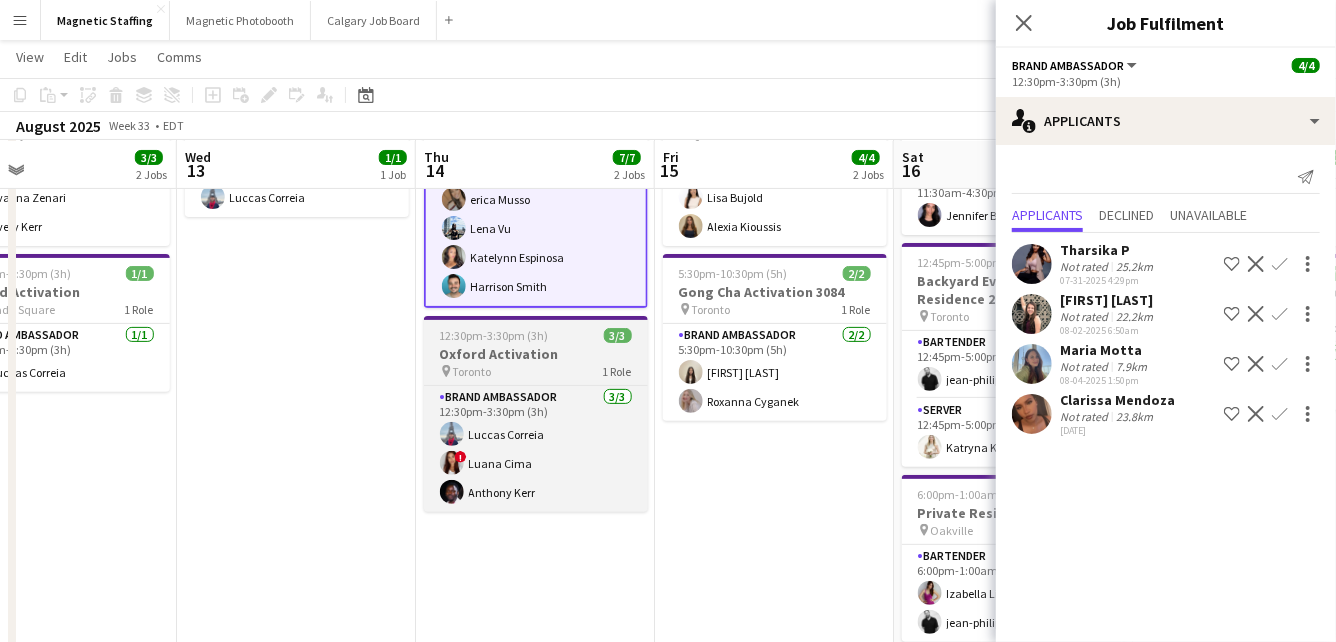 click on "12:30pm-3:30pm (3h)    4/4   Oxford Activation
pin
Toronto   1 Role   Brand Ambassador   4/4   12:30pm-3:30pm (3h)
erica Musso Lena Vu Katelynn Espinosa Harrison Smith     12:30pm-3:30pm (3h)    3/3   Oxford Activation
pin
Toronto   1 Role   Brand Ambassador   3/3   12:30pm-3:30pm (3h)
Luccas Correia ! Luana Cima Anthony Kerr" at bounding box center [535, 575] 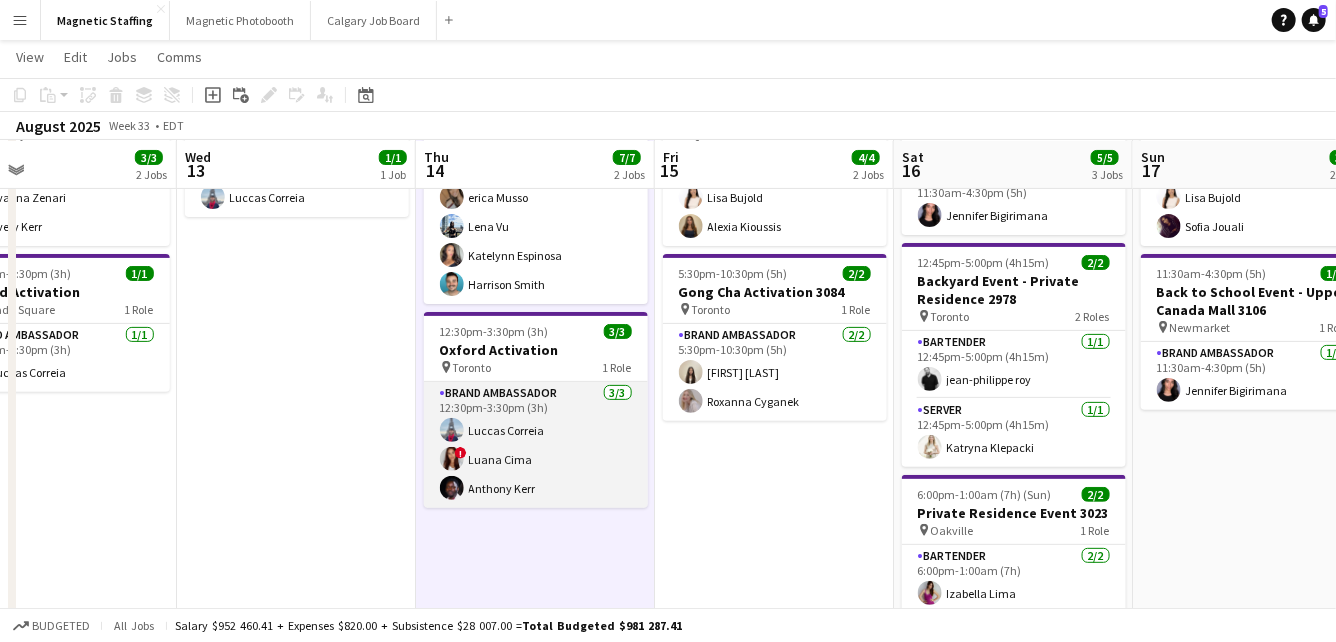 click on "Brand Ambassador   3/3   12:30pm-3:30pm (3h)
Luccas Correia ! Luana Cima Anthony Kerr" at bounding box center [536, 445] 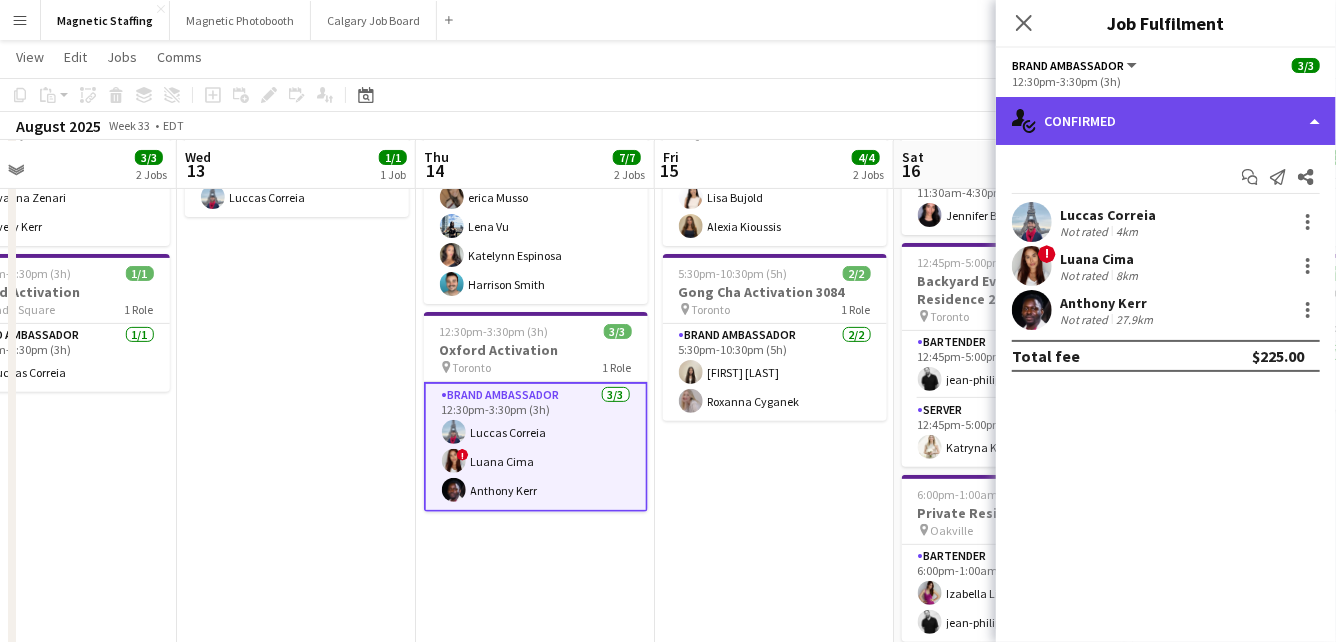 click on "single-neutral-actions-check-2
Confirmed" 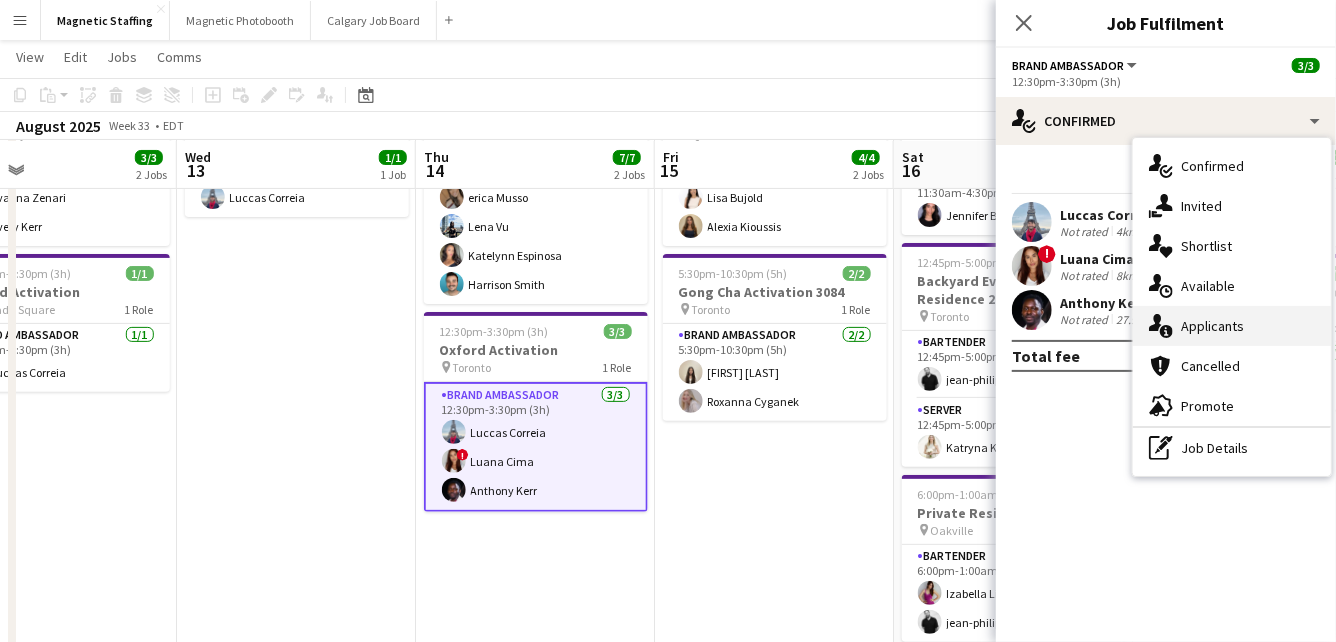 click 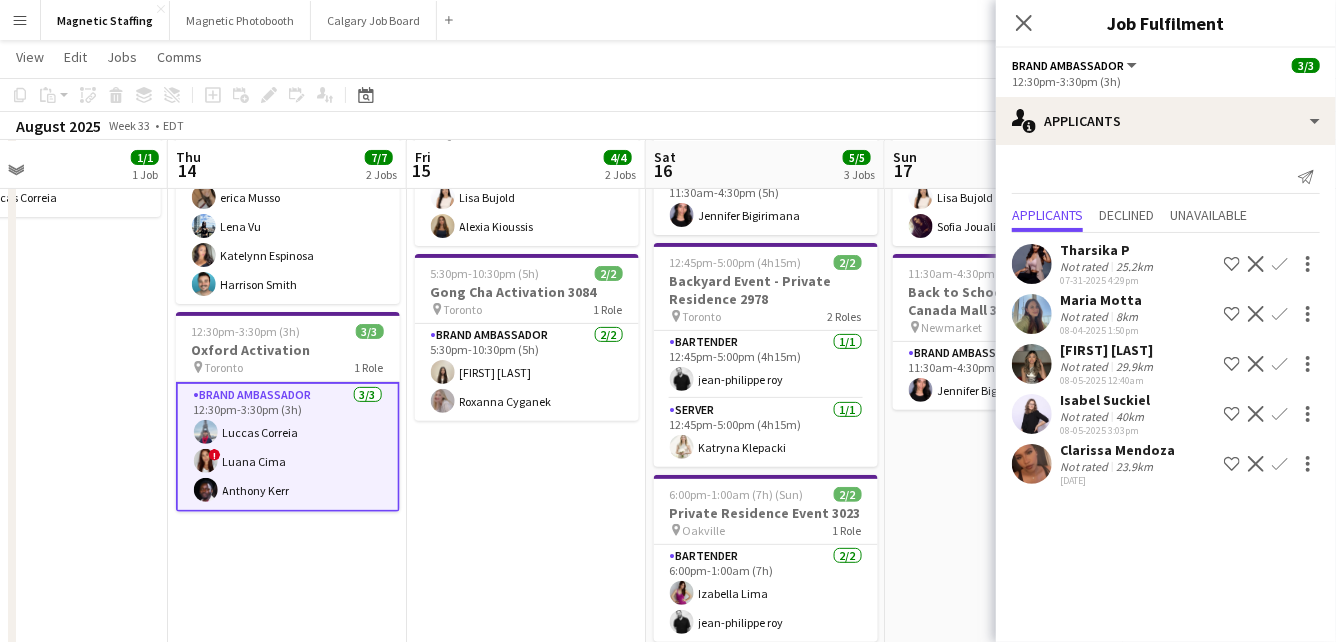drag, startPoint x: 734, startPoint y: 502, endPoint x: 474, endPoint y: 506, distance: 260.03076 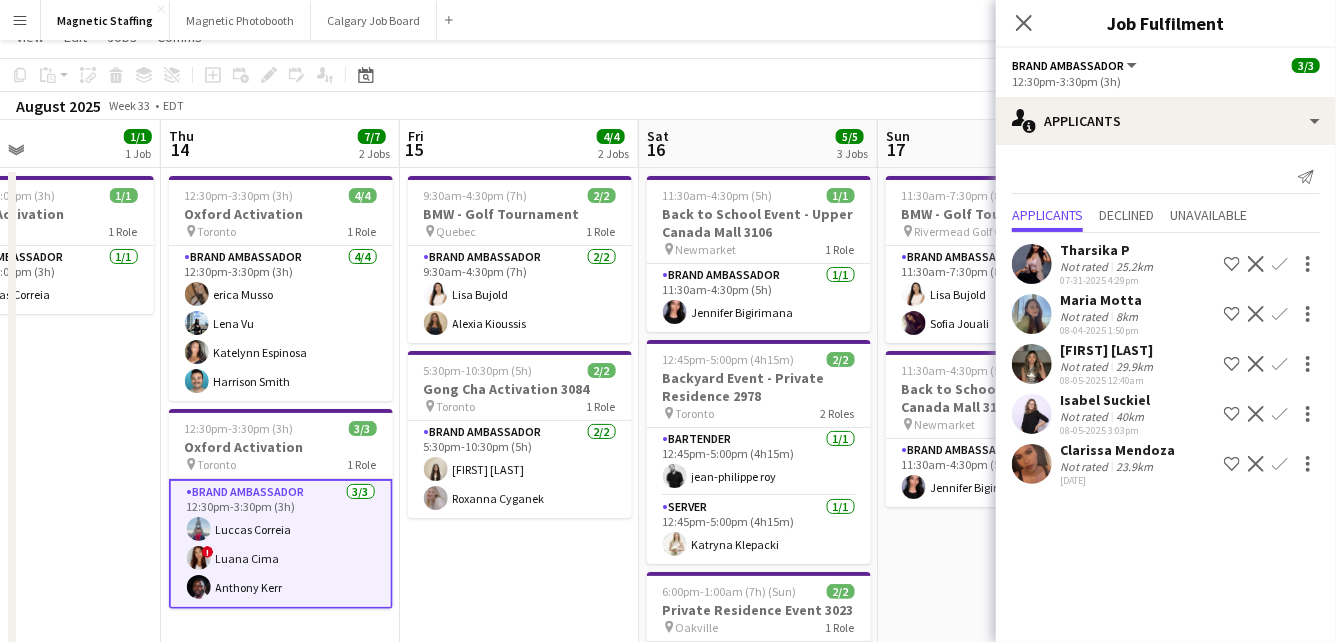 scroll, scrollTop: 36, scrollLeft: 0, axis: vertical 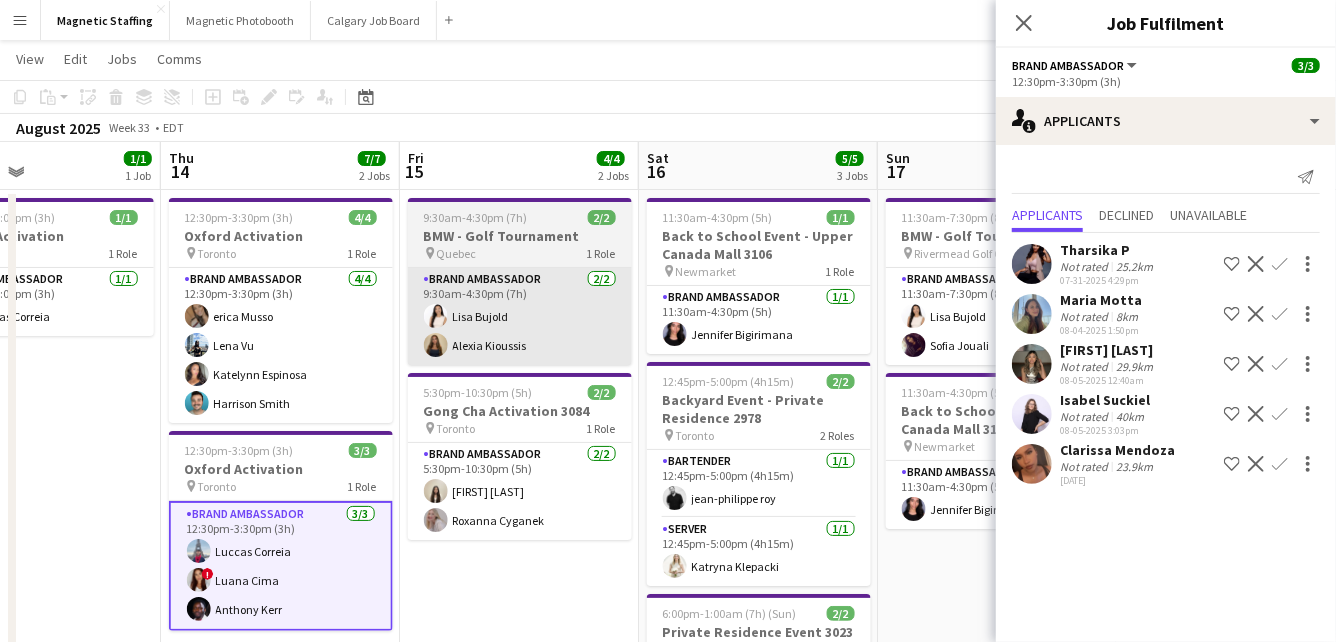 click on "Brand Ambassador   2/2   9:30am-4:30pm (7h)
Lisa Bujold Alexia Kioussis" at bounding box center [520, 316] 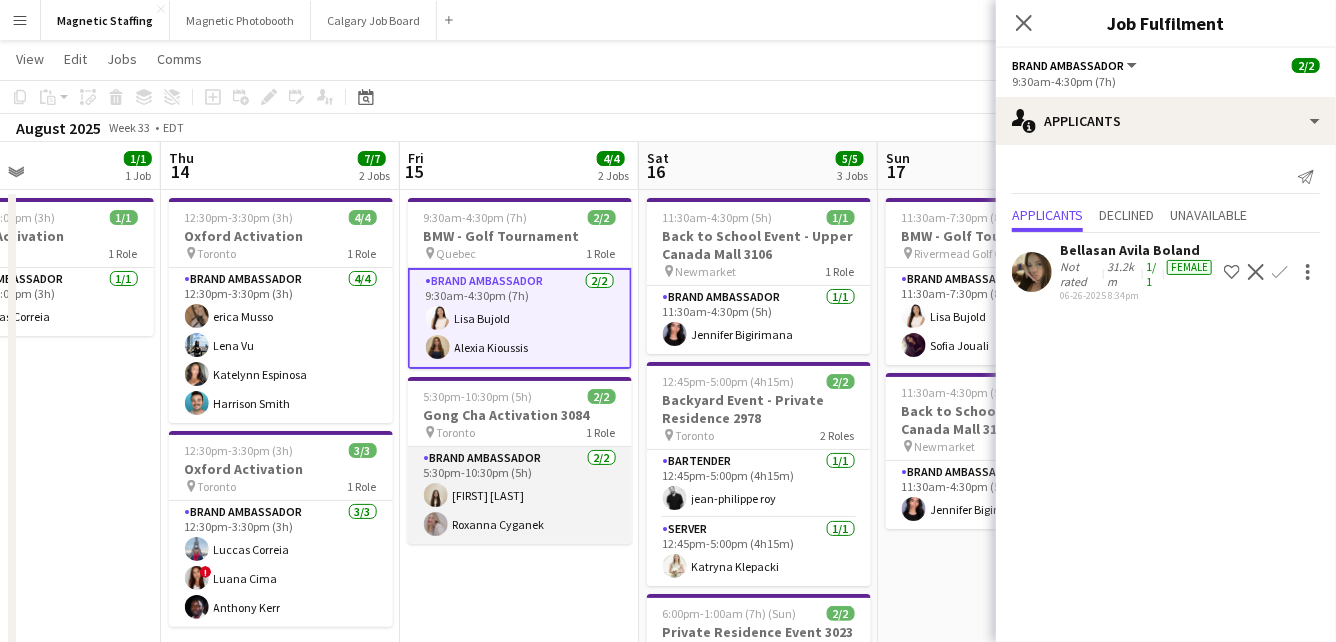 click on "Brand Ambassador   2/2   5:30pm-10:30pm (5h)
Geanie Luu Roxanna Cyganek" at bounding box center [520, 495] 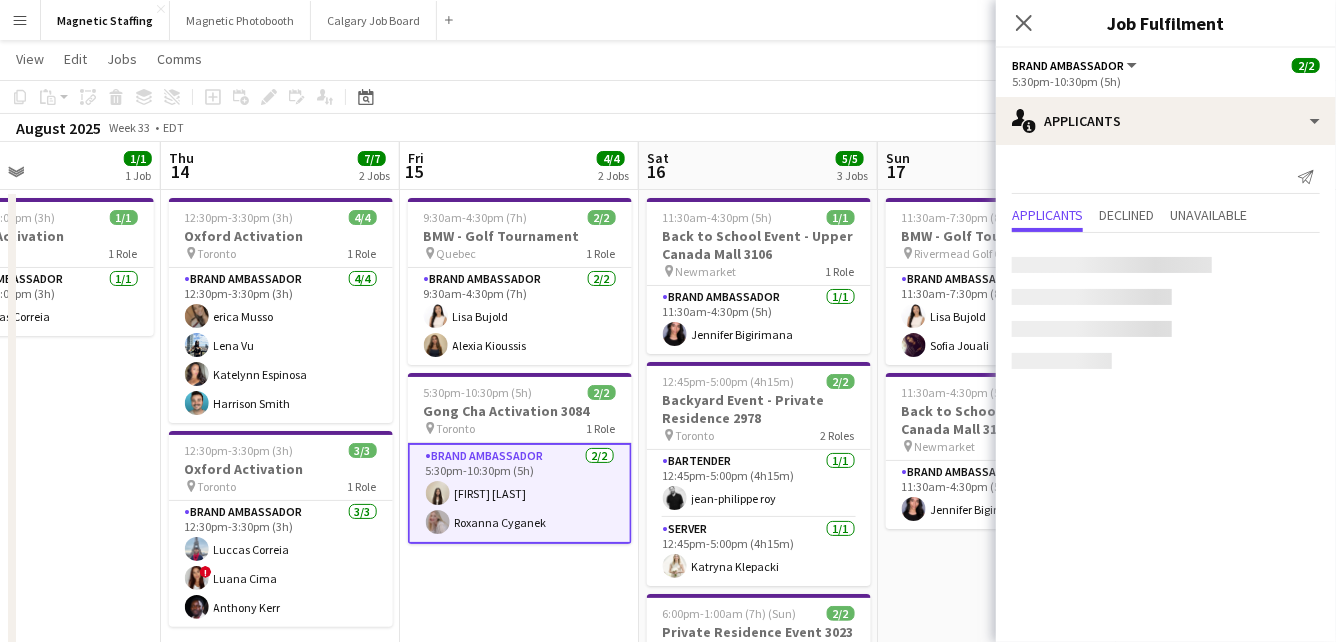 scroll, scrollTop: 0, scrollLeft: 795, axis: horizontal 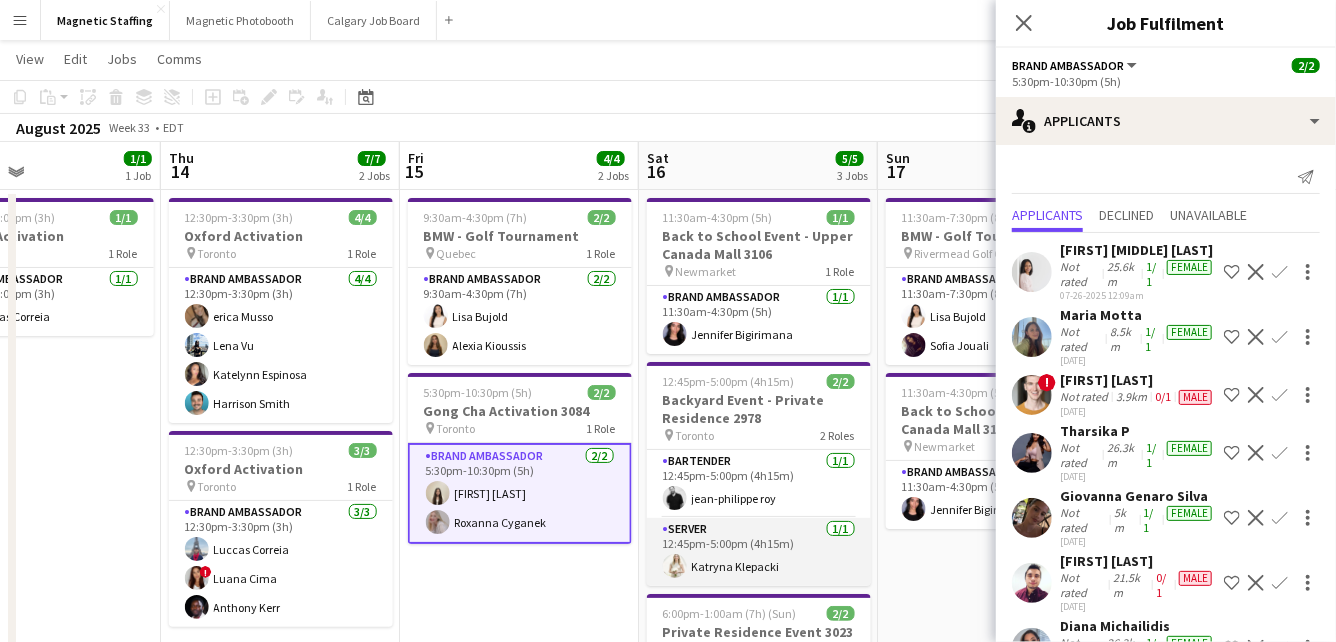 click on "Server   1/1   12:45pm-5:00pm (4h15m)
Katryna Klepacki" at bounding box center [759, 552] 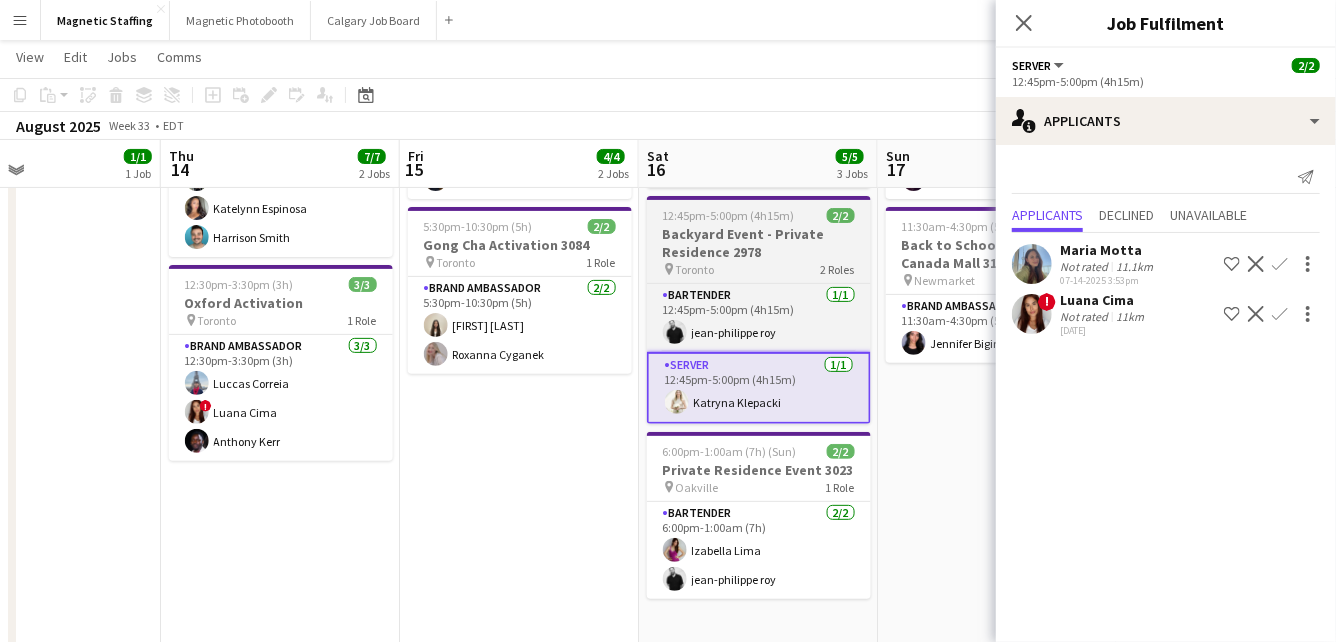 scroll, scrollTop: 198, scrollLeft: 0, axis: vertical 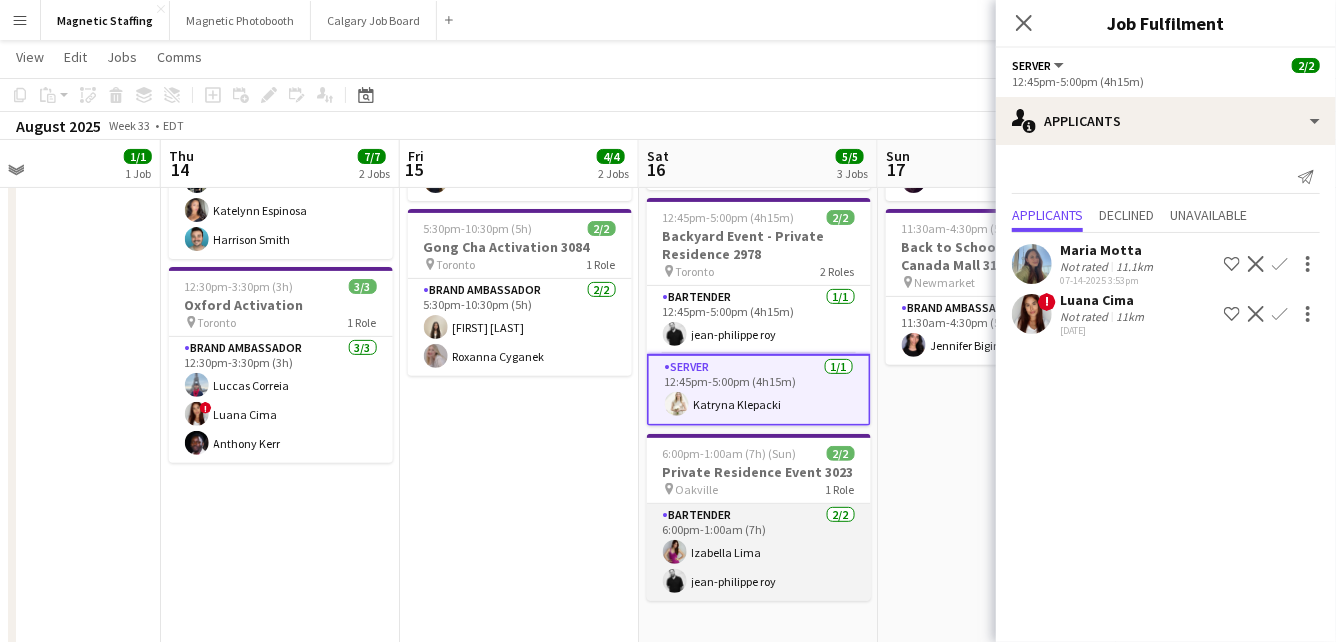 click on "Bartender   2/2   6:00pm-1:00am (7h)
Izabella Lima jean-philippe roy" at bounding box center [759, 552] 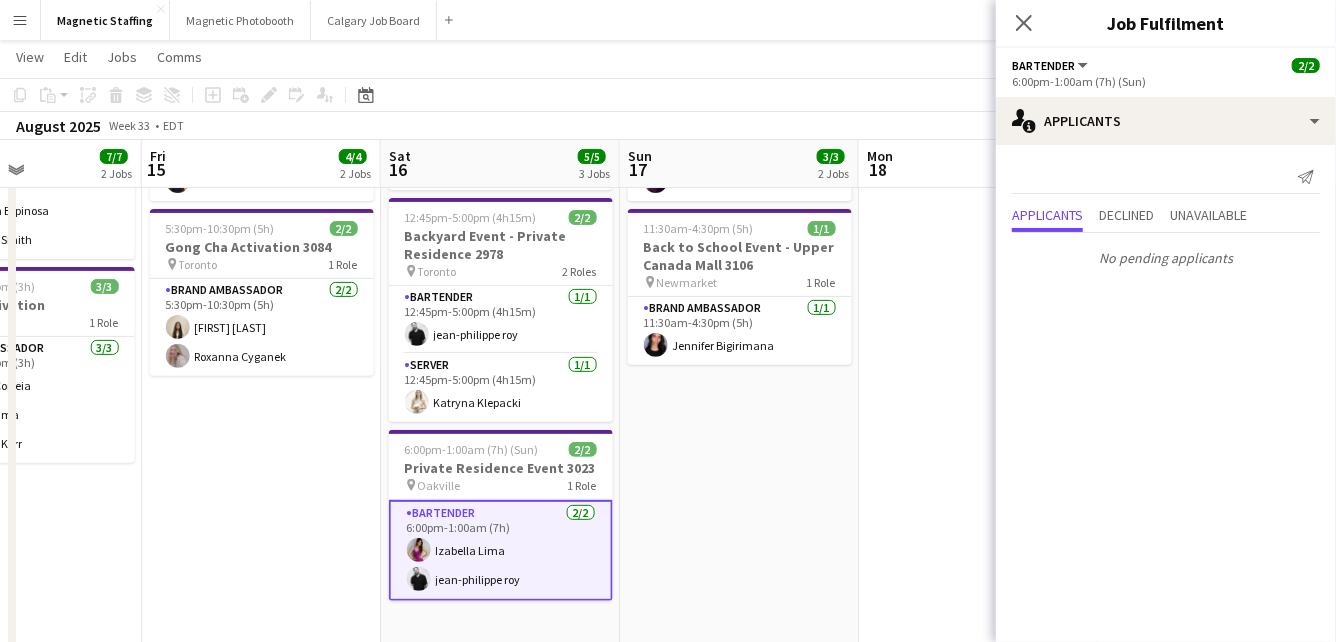 scroll, scrollTop: 0, scrollLeft: 849, axis: horizontal 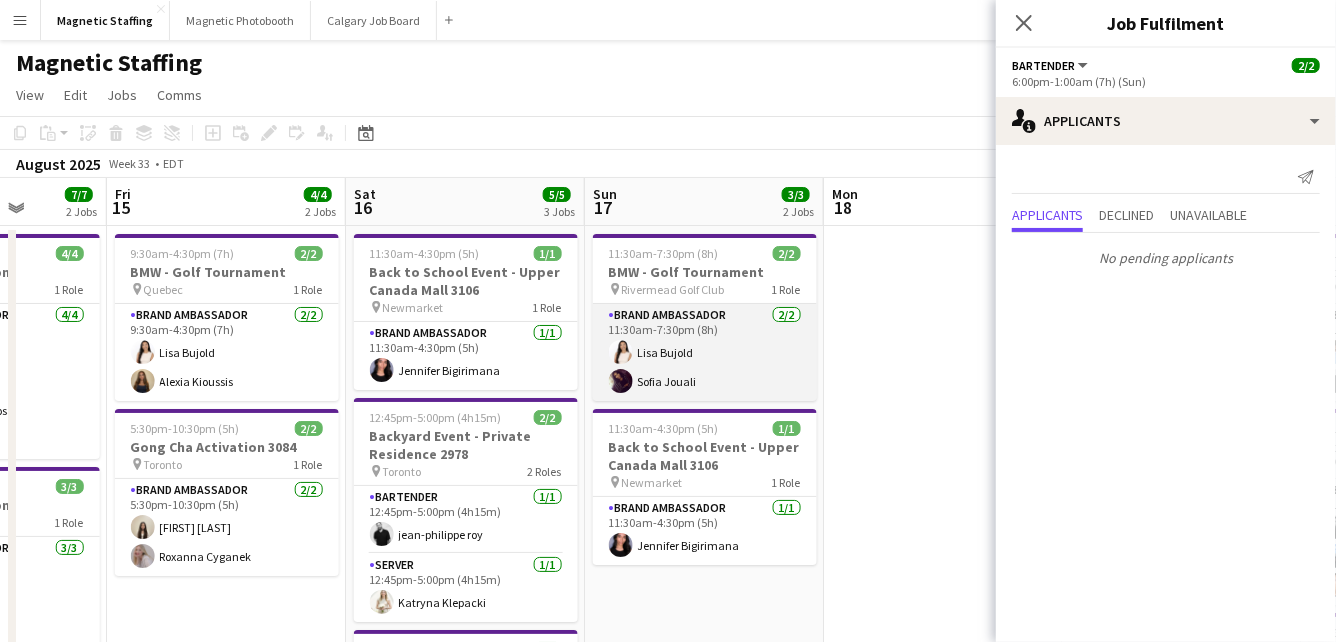click on "Brand Ambassador   2/2   11:30am-7:30pm (8h)
Lisa Bujold Sofia Jouali" at bounding box center [705, 352] 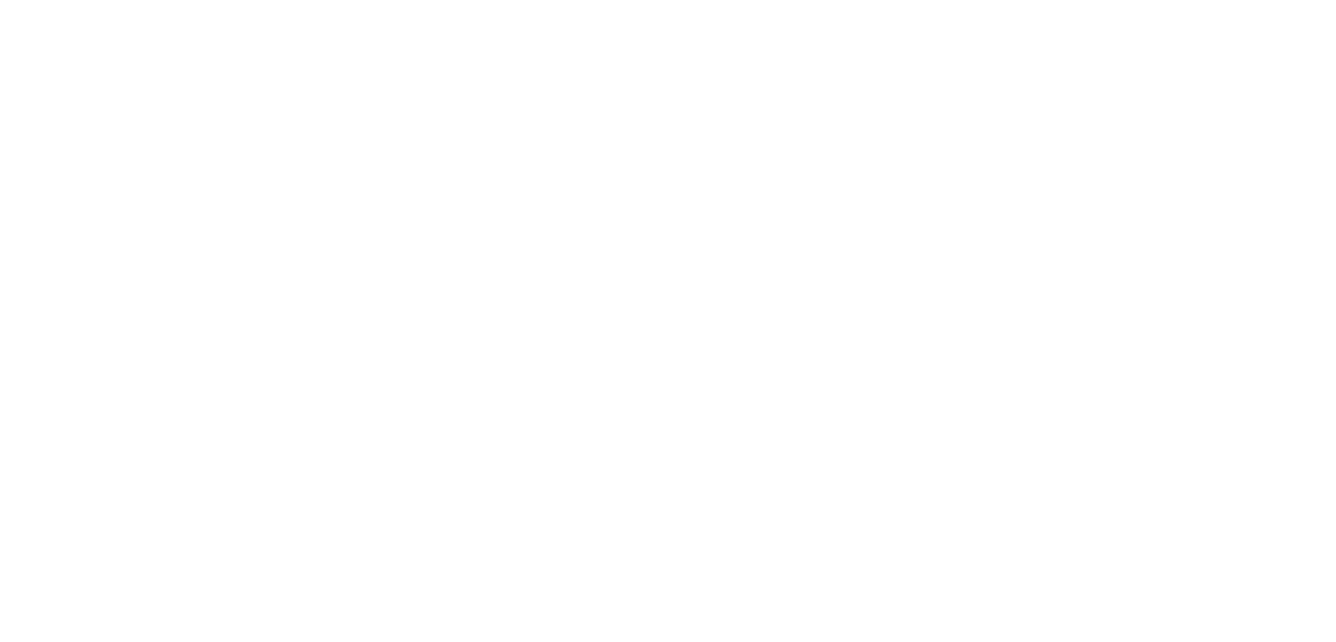 scroll, scrollTop: 0, scrollLeft: 0, axis: both 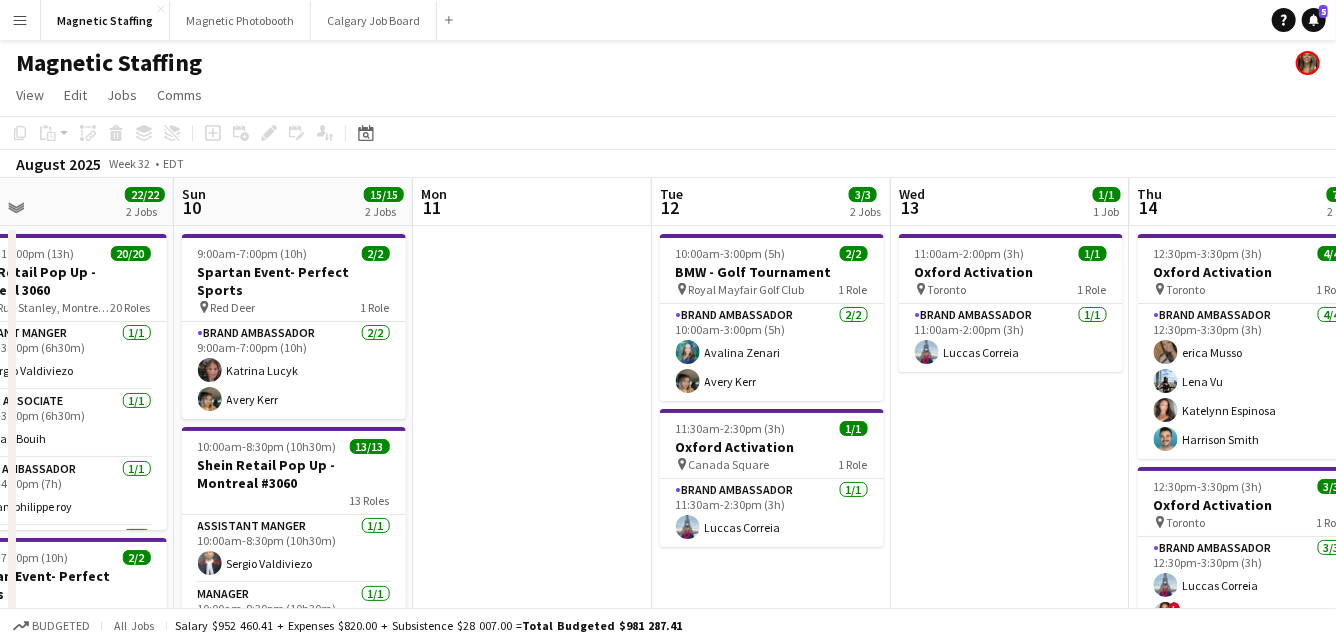 drag, startPoint x: 795, startPoint y: 340, endPoint x: -9, endPoint y: 423, distance: 808.2728 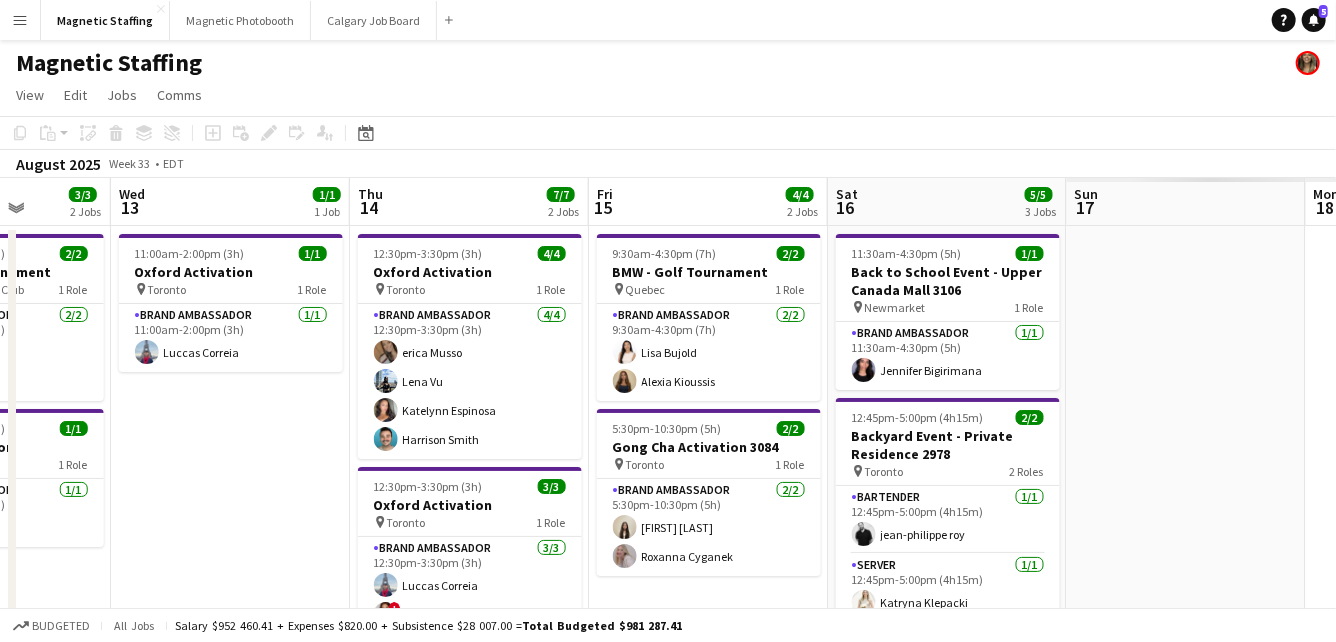 drag, startPoint x: 764, startPoint y: 427, endPoint x: 34, endPoint y: 468, distance: 731.15045 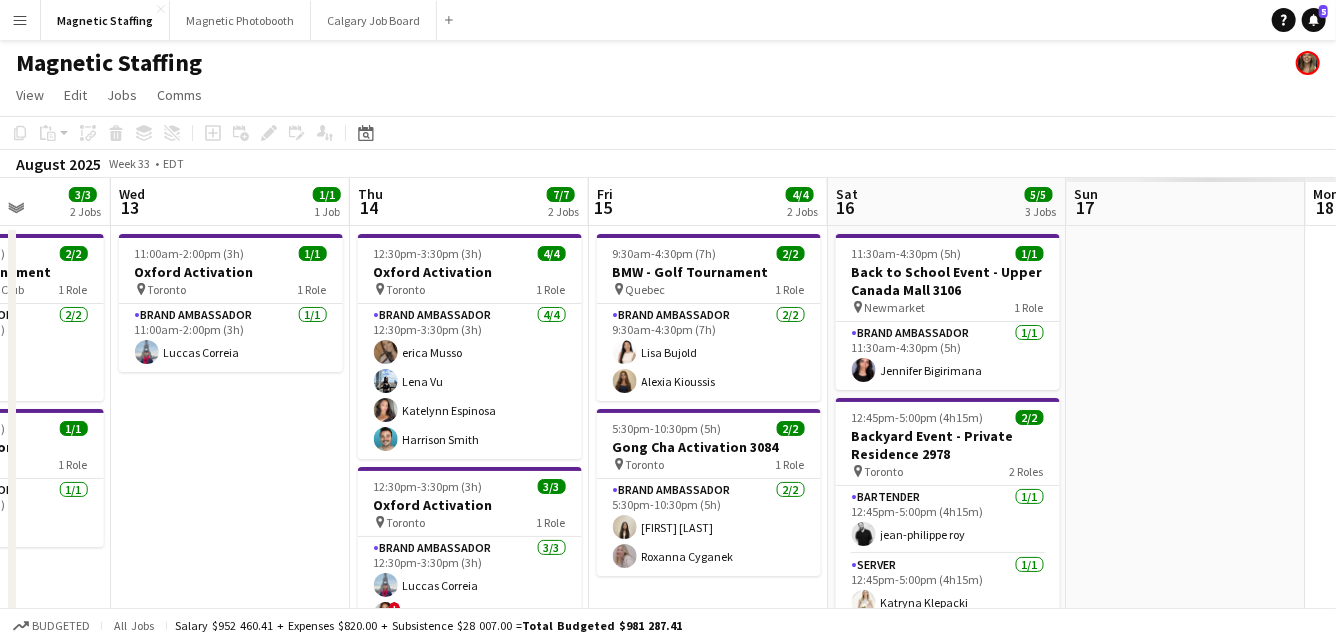 click on "Sat   9   22/22   2 Jobs   Sun   10   15/15   2 Jobs   Mon   11   Tue   12   3/3   2 Jobs   Wed   13   1/1   1 Job   Thu   14   7/7   2 Jobs   Fri   15   4/4   2 Jobs   Sat   16   5/5   3 Jobs   Sun   17   Mon   18   Tue   19      9:00am-10:00pm (13h)    20/20   Shein Retail Pop Up - Montreal 3060
pin
1420 Rue Stanley, [CITY], [PROVINCE]   20 Roles   Assistant Manger    1/1   9:00am-3:30pm (6h30m)
[FIRST] [LAST]  Floor Associate   1/1   9:00am-3:30pm (6h30m)
[FIRST] [LAST]  Brand Ambassador   1/1   9:00am-4:00pm (7h)
[FIRST] [LAST]  Cashier   1/1   9:00am-4:00pm (7h)
[FIRST] [LAST]  Manager   1/1   9:00am-10:00pm (13h)
[FIRST] [LAST]  Cashier   1/1   9:30am-3:30pm (6h)
[FIRST] [LAST]  Floor Associate   1/1   10:00am-3:30pm (5h30m)
[LAST]  Backroom Associate   1/1   10:00am-7:00pm (9h)
[LAST]  Floor Associate   1/1   10:00am-9:00pm (11h)
! [LAST]  Floater   1/1   11:30am-4:30pm (5h)
[LAST]  Cashier   1/1   12:00pm-5:00pm (5h)" at bounding box center (668, 752) 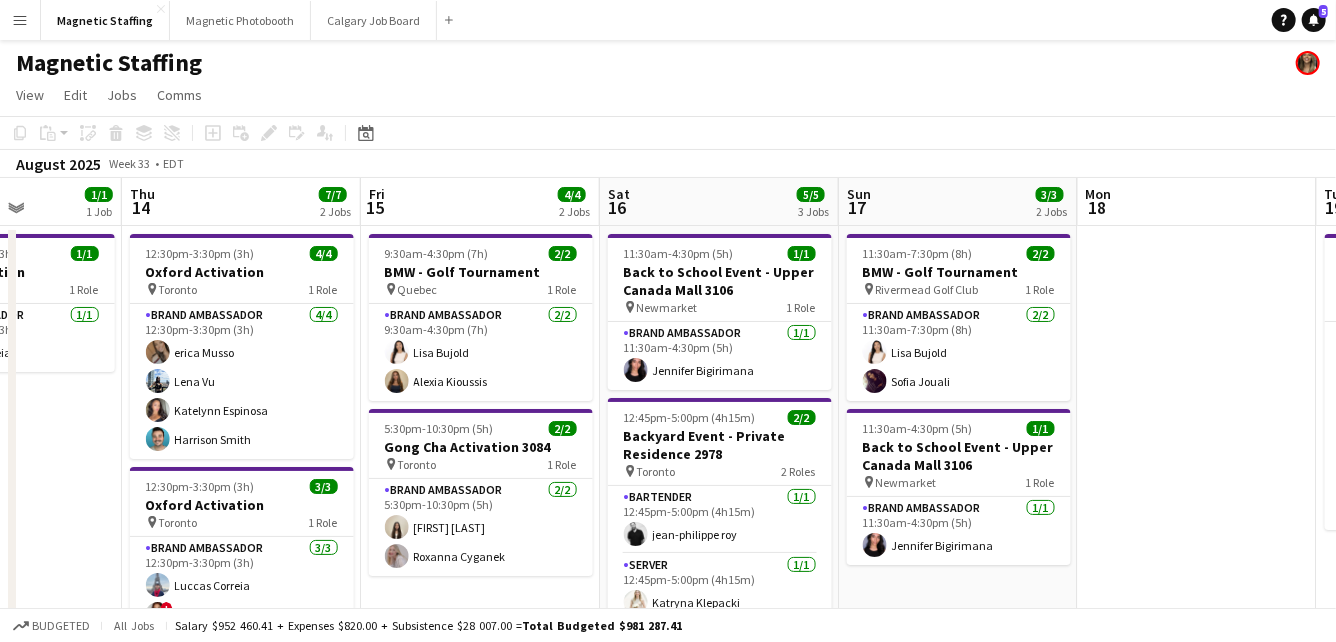 drag, startPoint x: 822, startPoint y: 453, endPoint x: 170, endPoint y: 453, distance: 652 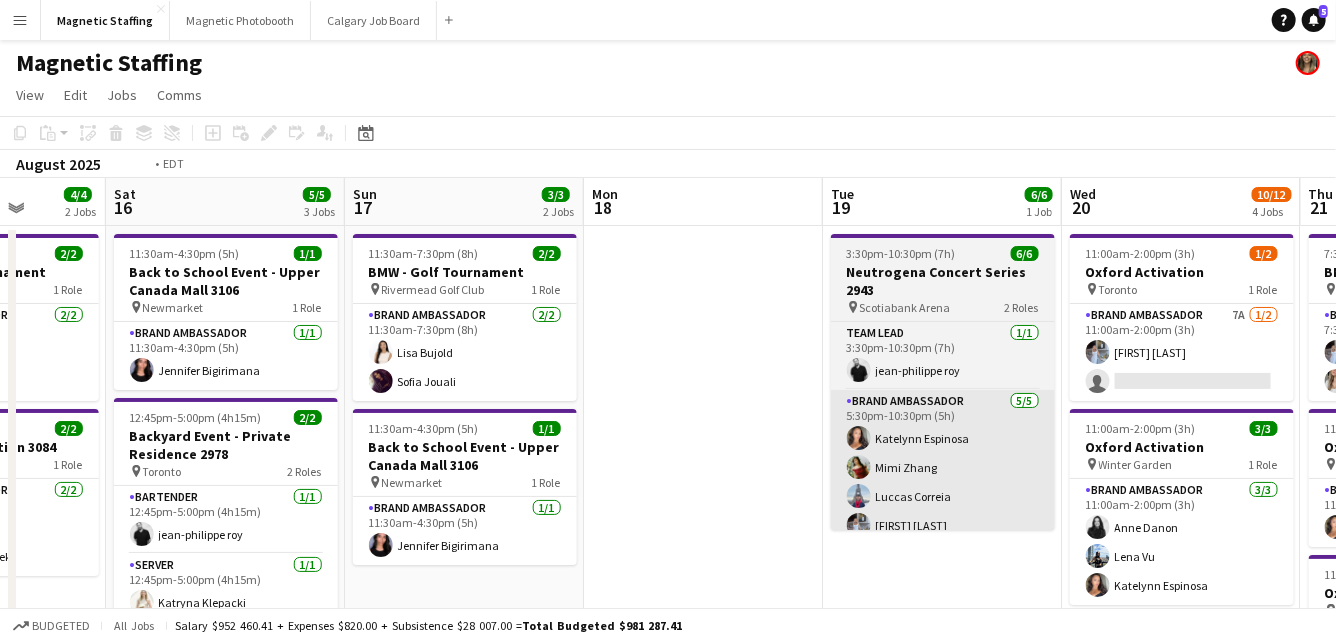 drag, startPoint x: 954, startPoint y: 455, endPoint x: 410, endPoint y: 454, distance: 544.0009 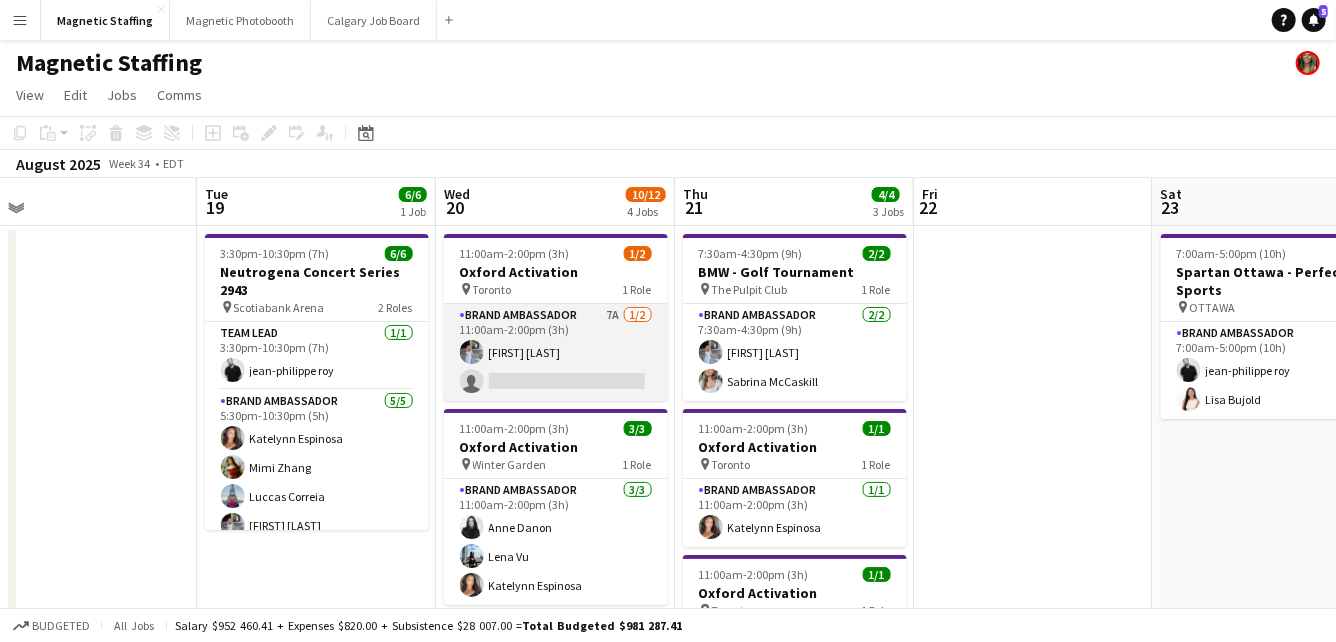 click on "Brand Ambassador   7A   1/2   11:00am-2:00pm (3h)
[FIRST] [LAST]
single-neutral-actions" at bounding box center (556, 352) 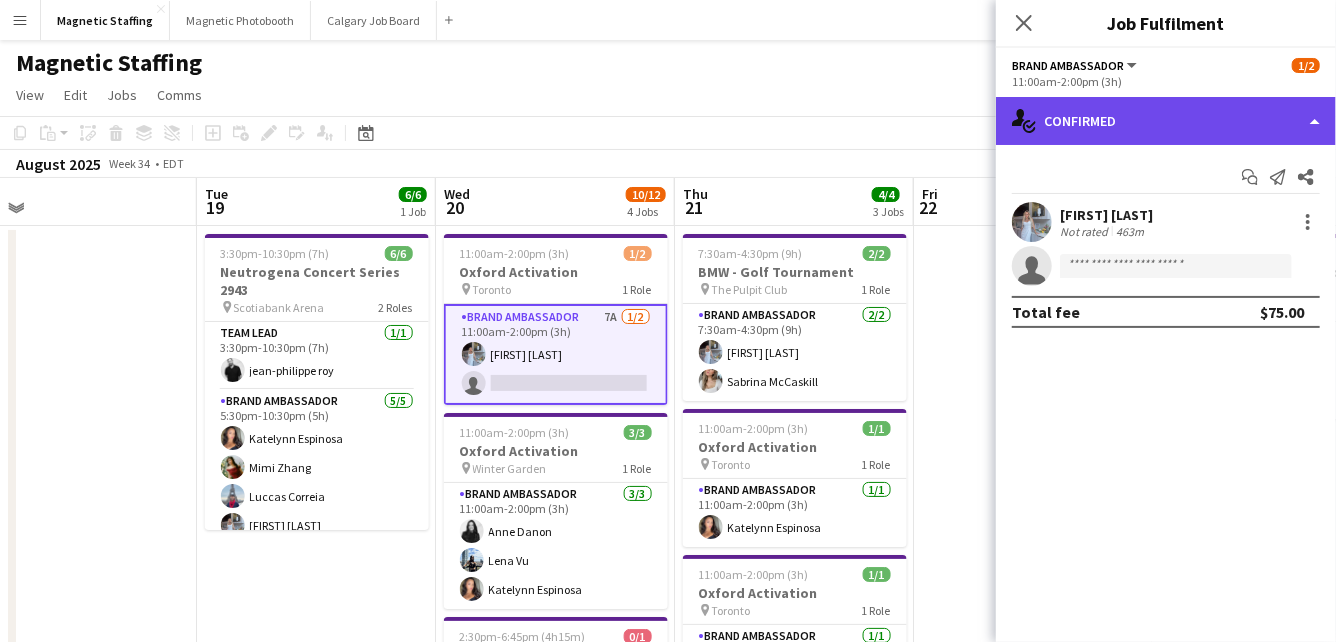 click on "single-neutral-actions-check-2
Confirmed" 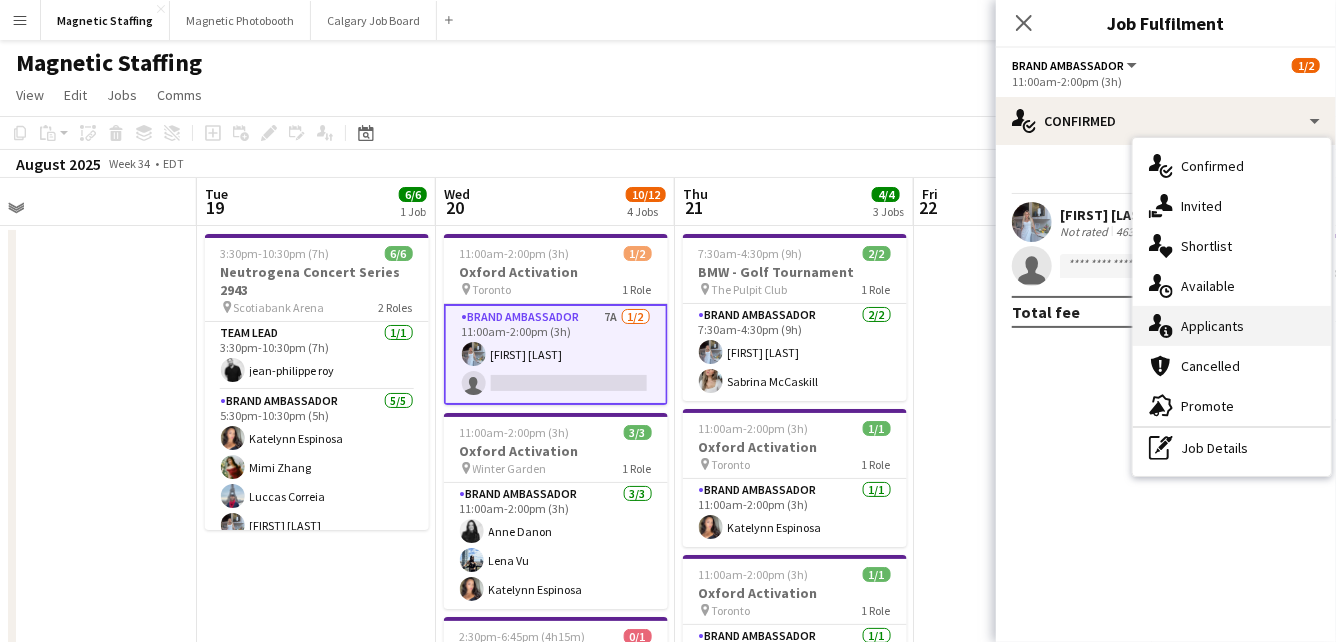 click on "single-neutral-actions-information
Applicants" at bounding box center [1232, 326] 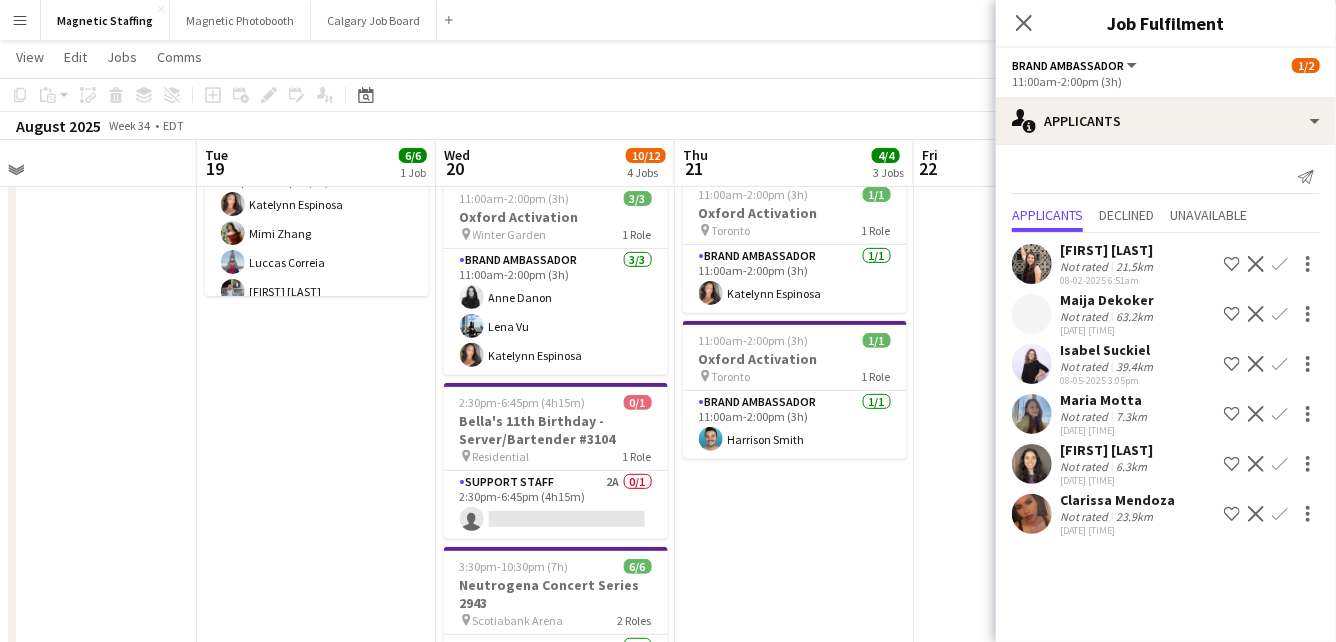 scroll, scrollTop: 234, scrollLeft: 0, axis: vertical 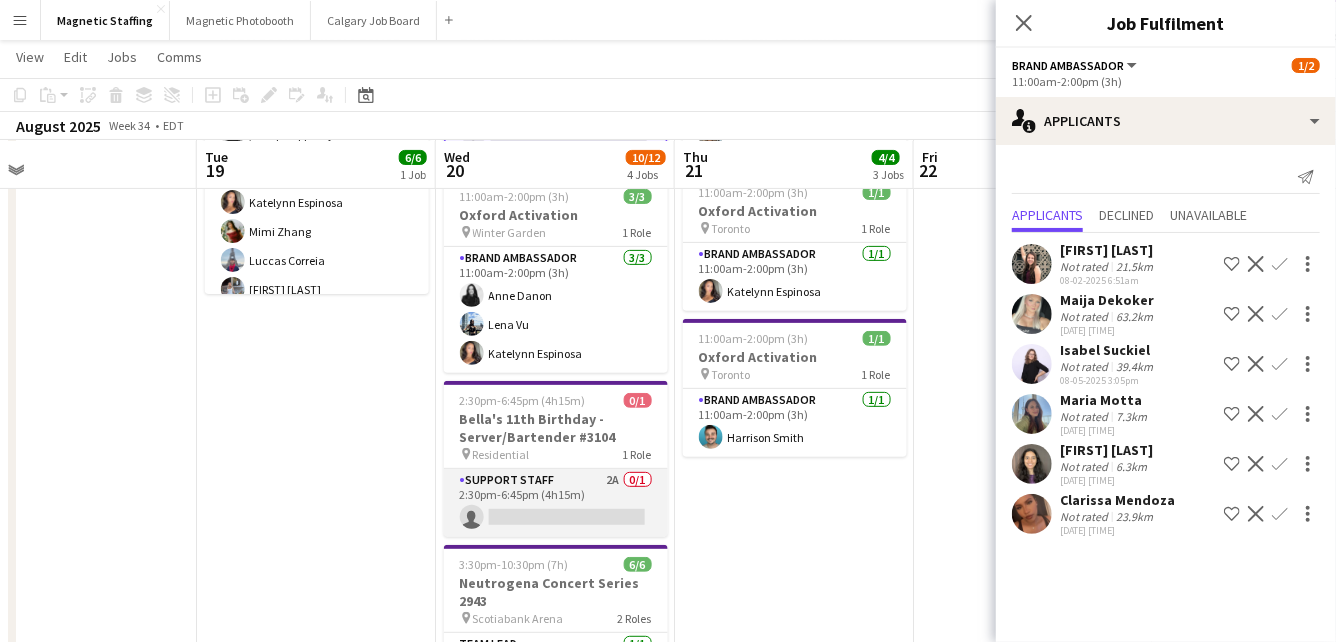 click on "Support Staff   2A   0/1   2:30pm-6:45pm (4h15m)
single-neutral-actions" at bounding box center (556, 503) 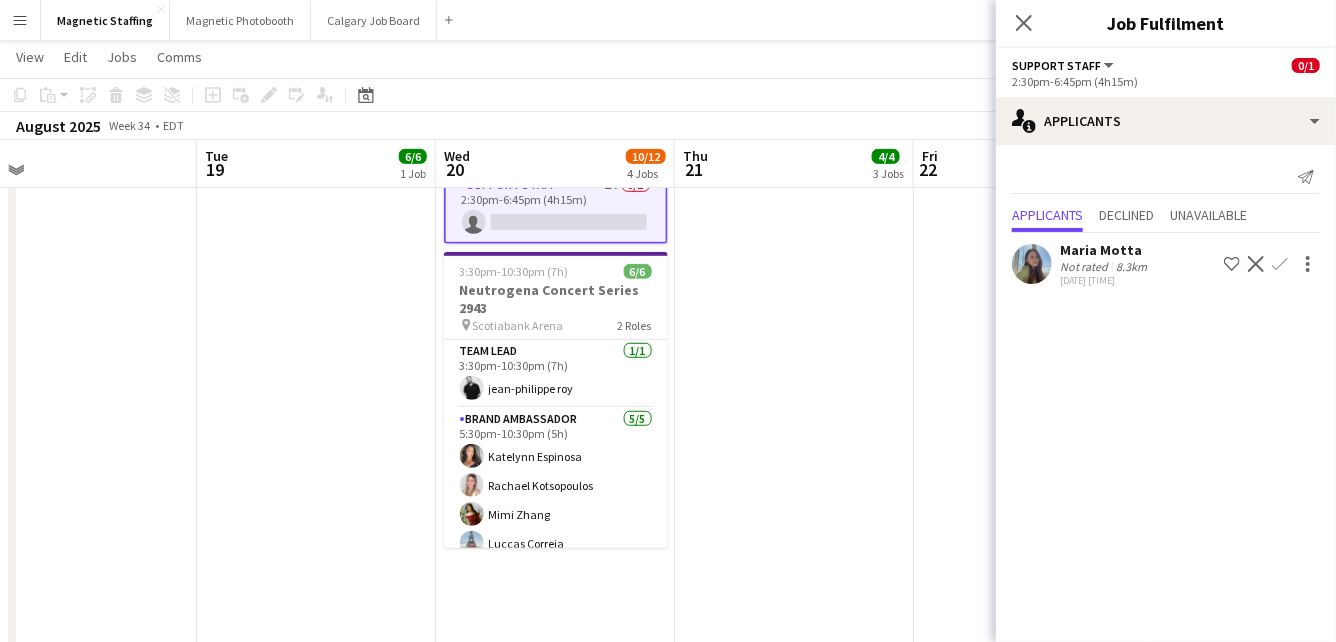 scroll, scrollTop: 0, scrollLeft: 0, axis: both 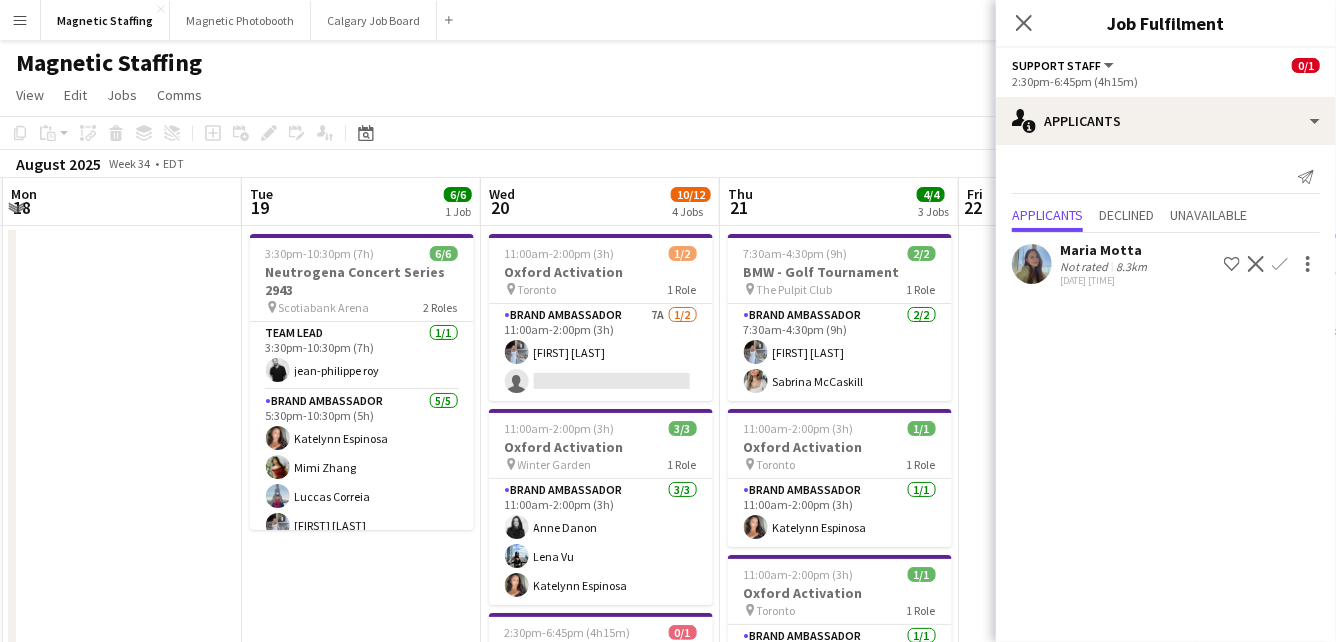 drag, startPoint x: 896, startPoint y: 475, endPoint x: 214, endPoint y: 487, distance: 682.1056 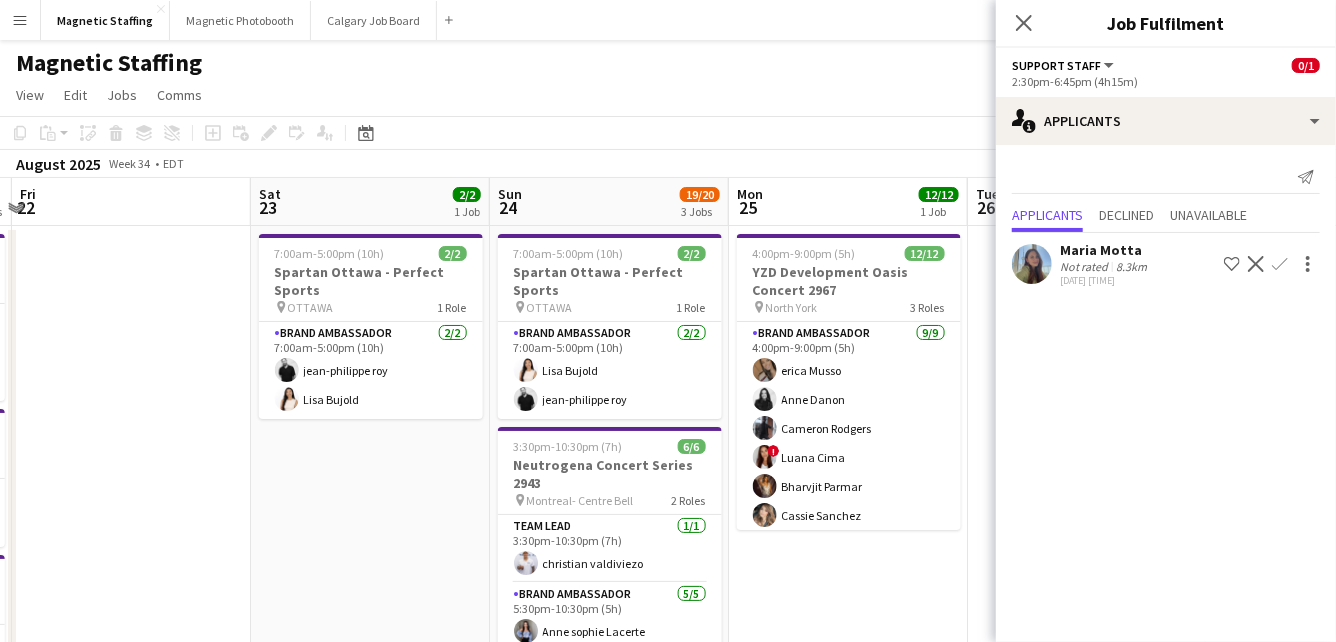 drag, startPoint x: 827, startPoint y: 464, endPoint x: 350, endPoint y: 464, distance: 477 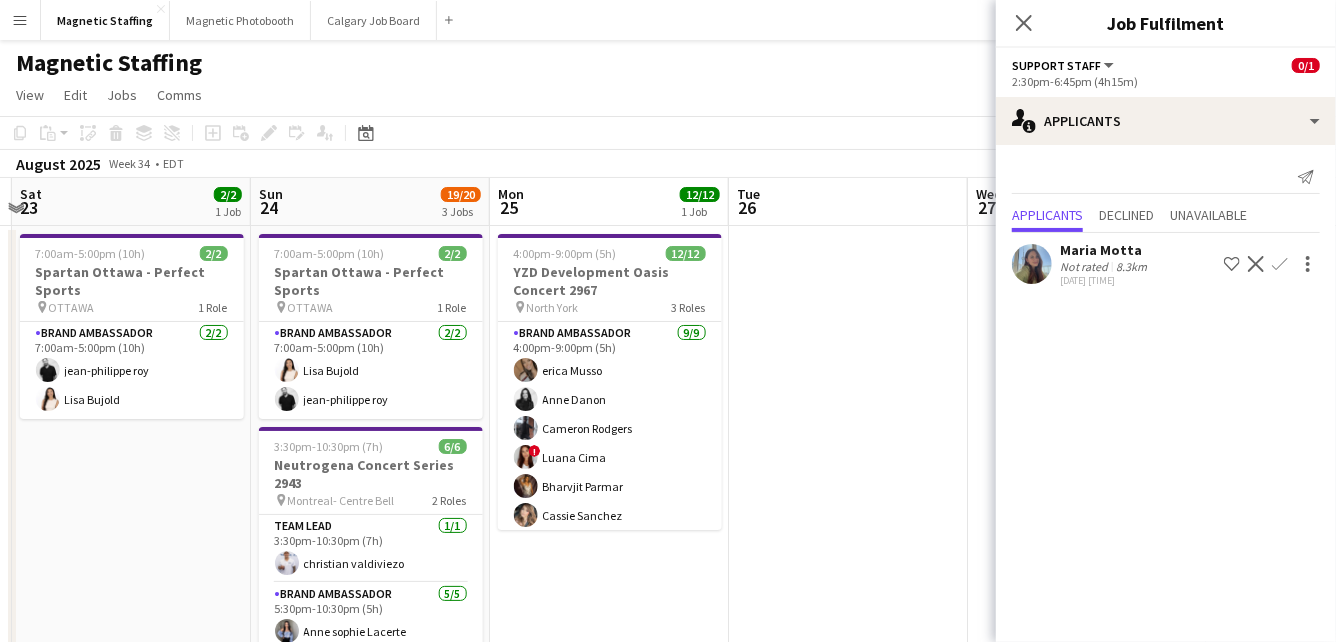 scroll, scrollTop: 0, scrollLeft: 727, axis: horizontal 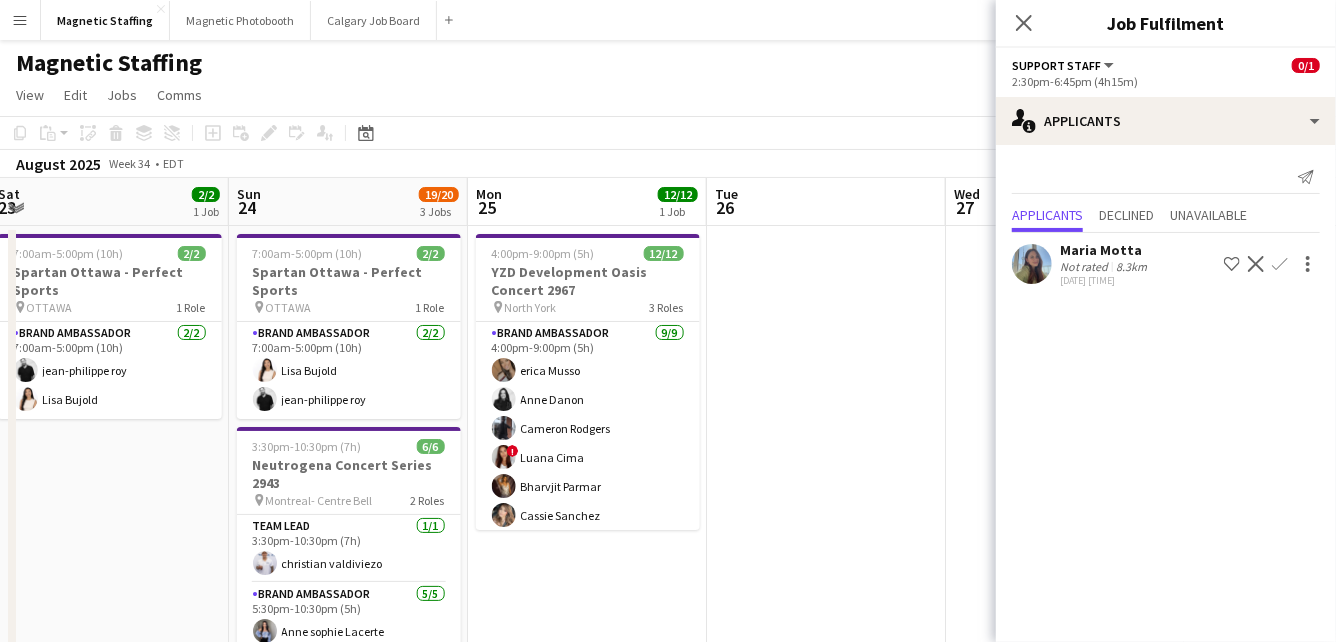 click on "4:00pm-9:00pm (5h)    12/12   YZD Development Oasis Concert  2967
pin
[CITY]   3 Roles   Brand Ambassador   9/9   4:00pm-9:00pm (5h)
[FIRST] [LAST] [FIRST] [LAST] [FIRST] [LAST] ! [FIRST] [LAST] [FIRST] [LAST] [FIRST] [LAST] [FIRST] [LAST] [FIRST] [LAST]  Brand Ambassador   2/2   4:00pm-9:00pm (5h)
[FIRST] [LAST] [FIRST] [LAST]  Team Lead   1/1   4:00pm-9:00pm (5h)
[FIRST] [LAST]" at bounding box center (587, 730) 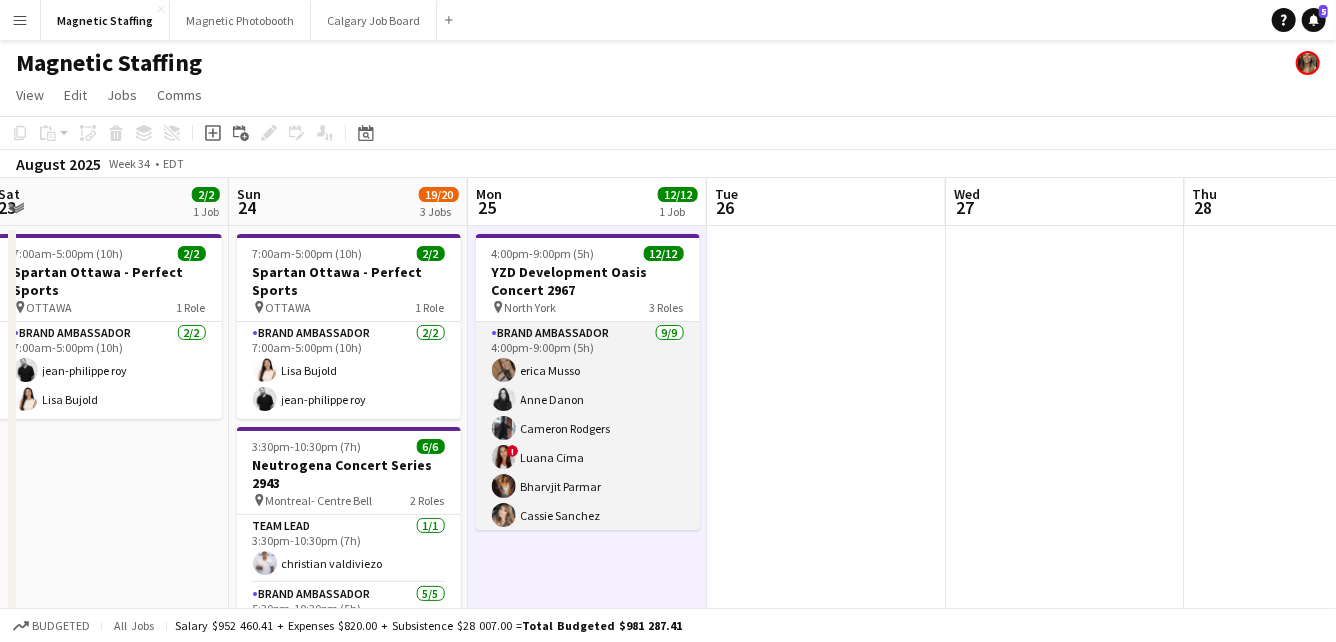 click on "Brand Ambassador   9/9   4:00pm-9:00pm (5h)
[FIRST] [LAST] [FIRST] [LAST] [FIRST] [LAST] ! [FIRST] [LAST] [FIRST] [LAST] [FIRST] [LAST] [FIRST] [LAST] [FIRST] [LAST]" at bounding box center [588, 472] 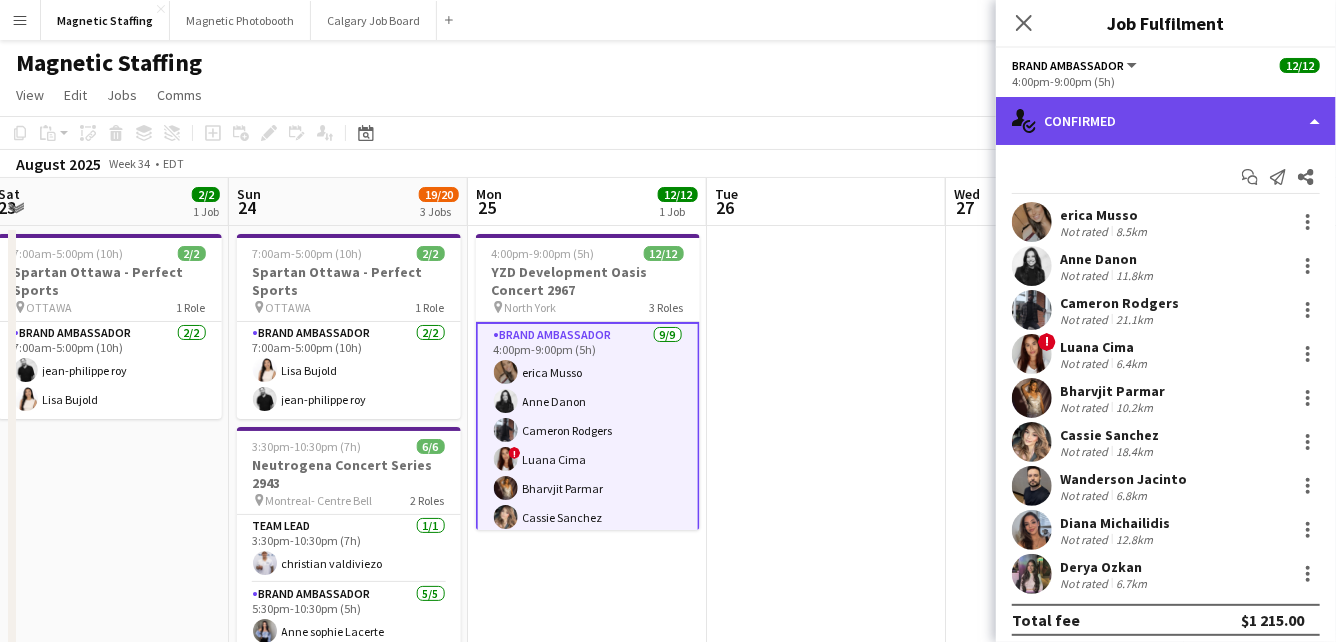 click on "single-neutral-actions-check-2
Confirmed" 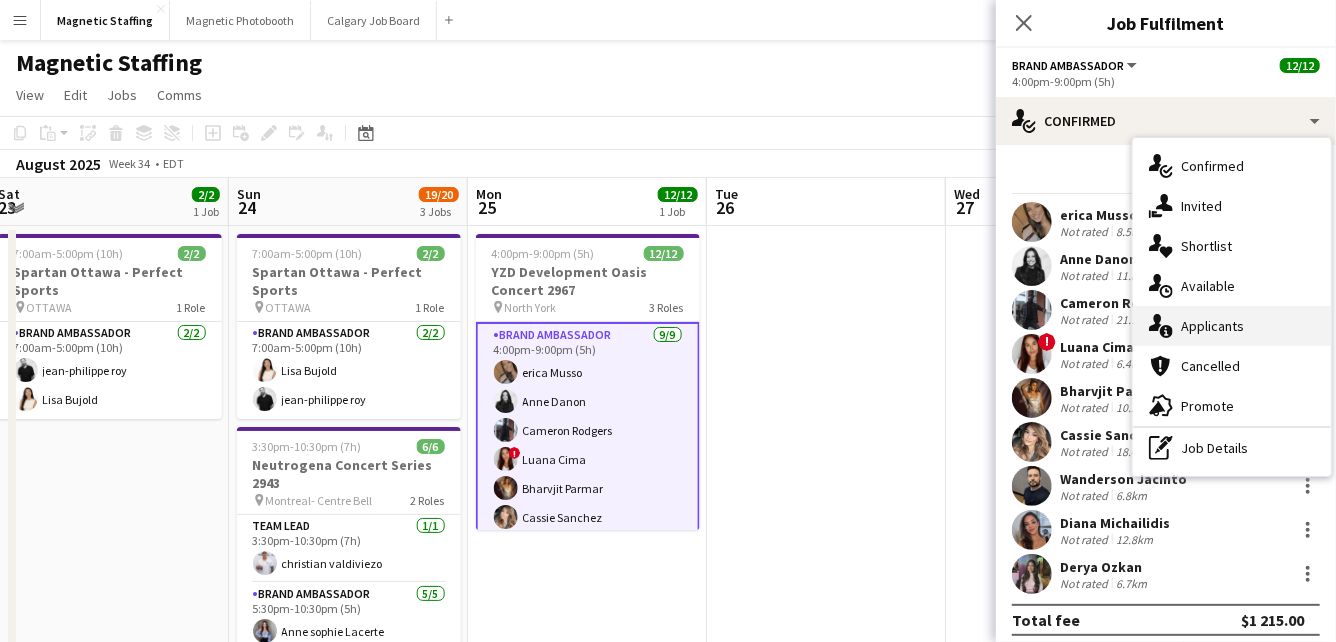 click on "single-neutral-actions-information
Applicants" at bounding box center [1232, 326] 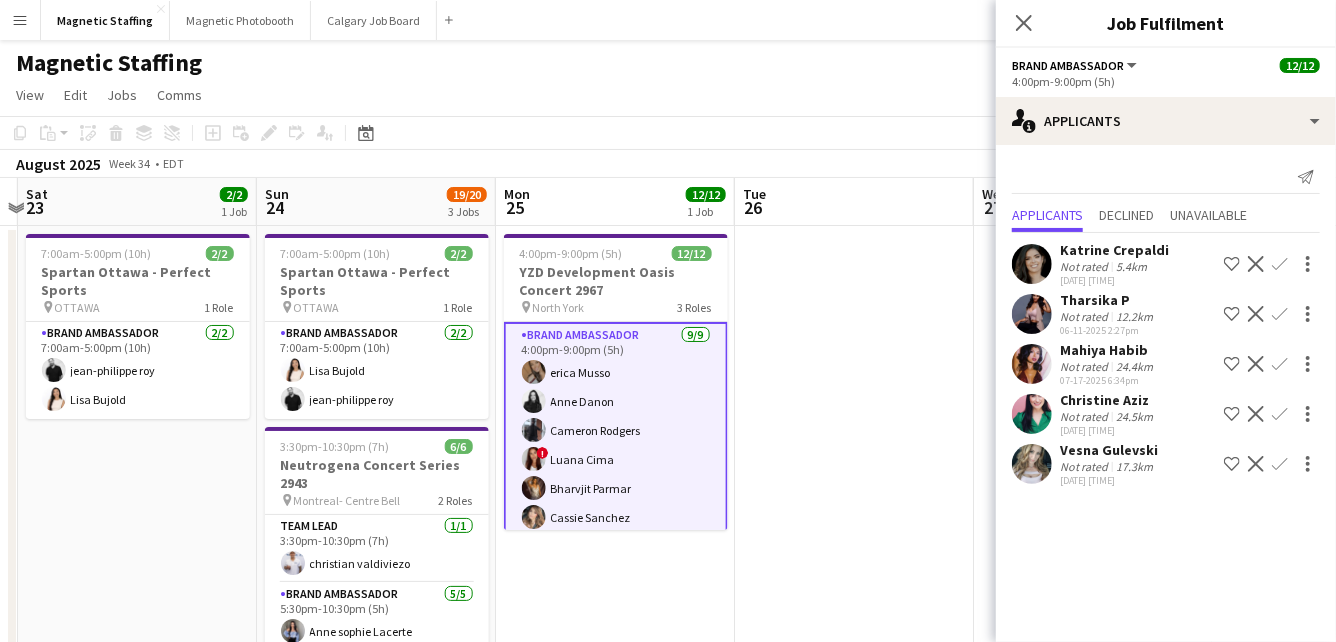 drag, startPoint x: 625, startPoint y: 524, endPoint x: 429, endPoint y: 573, distance: 202.03218 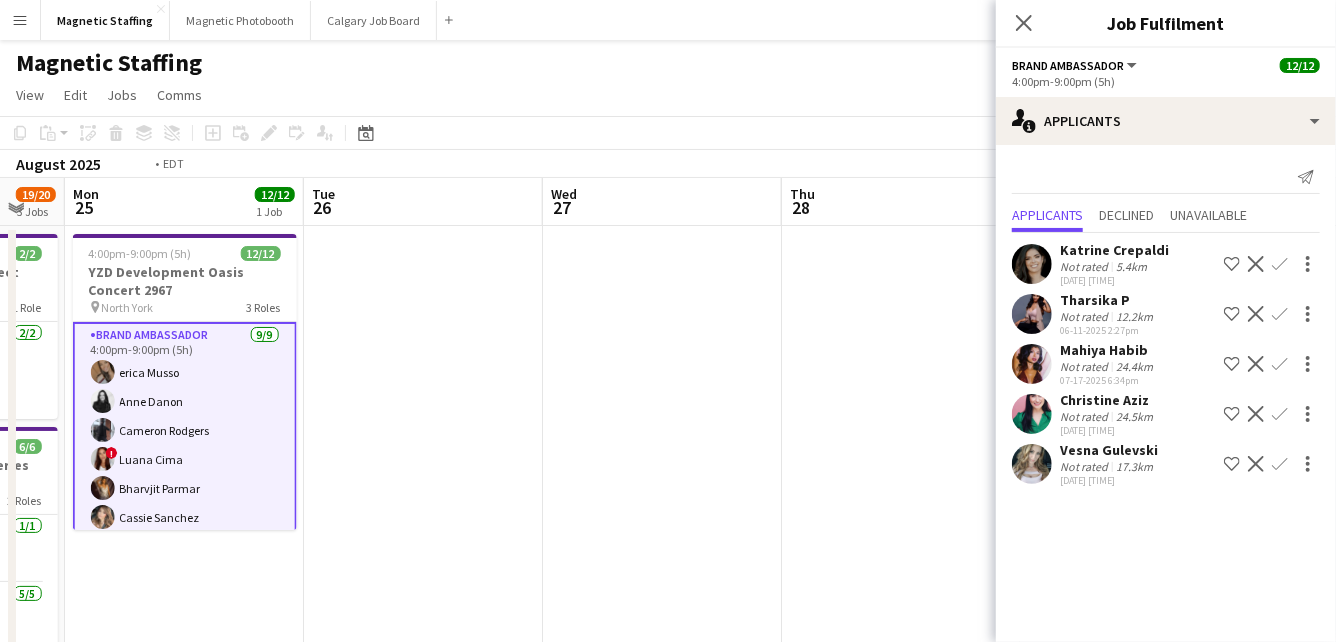 drag, startPoint x: 722, startPoint y: 559, endPoint x: 105, endPoint y: 559, distance: 617 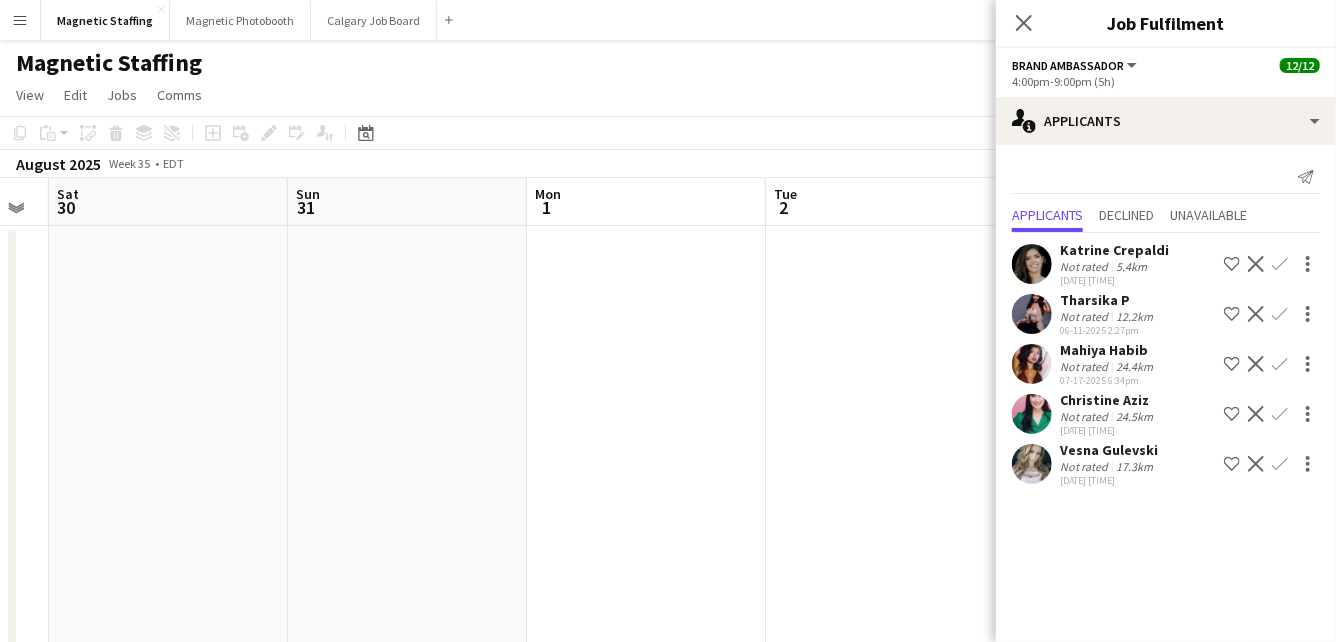 drag, startPoint x: 757, startPoint y: 504, endPoint x: -9, endPoint y: 523, distance: 766.2356 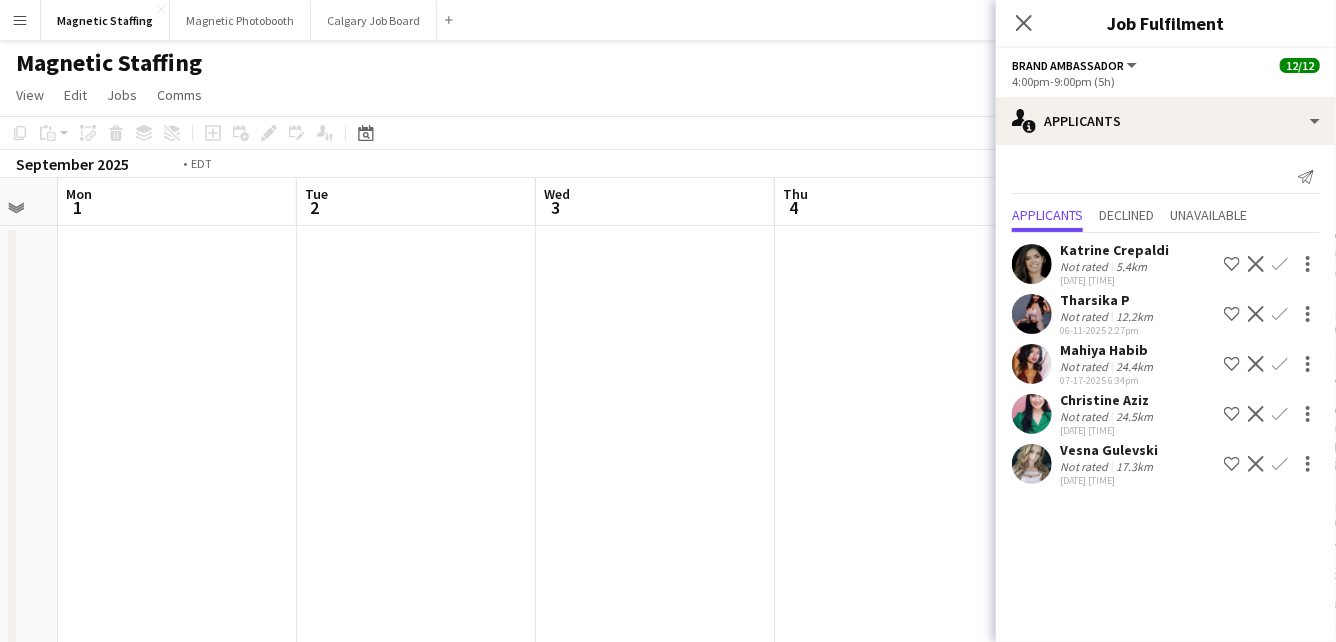 drag, startPoint x: 680, startPoint y: 425, endPoint x: 7, endPoint y: 478, distance: 675.0837 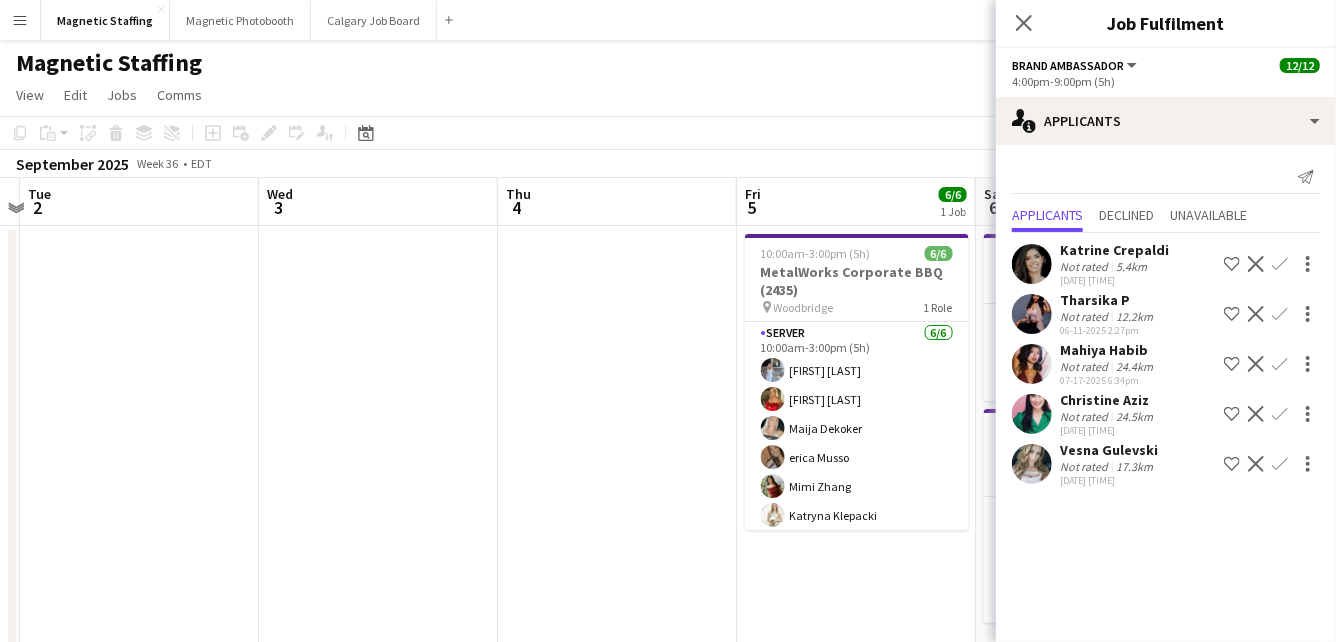 scroll, scrollTop: 0, scrollLeft: 795, axis: horizontal 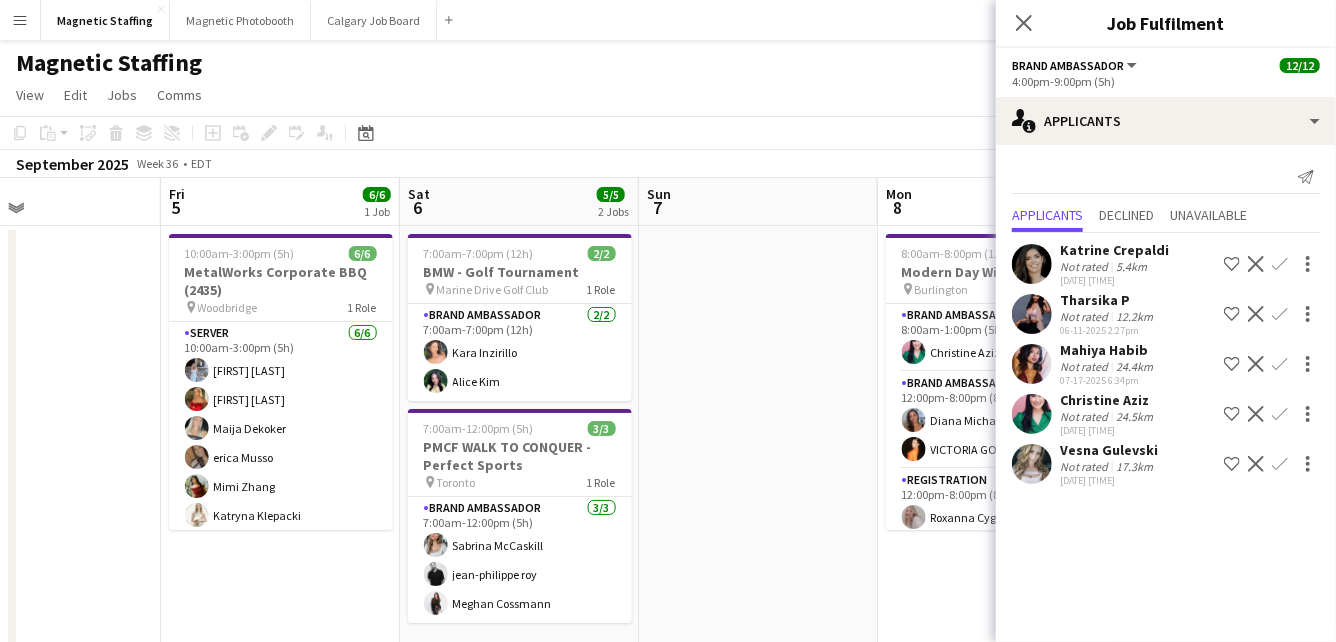 drag, startPoint x: 251, startPoint y: 430, endPoint x: -9, endPoint y: 430, distance: 260 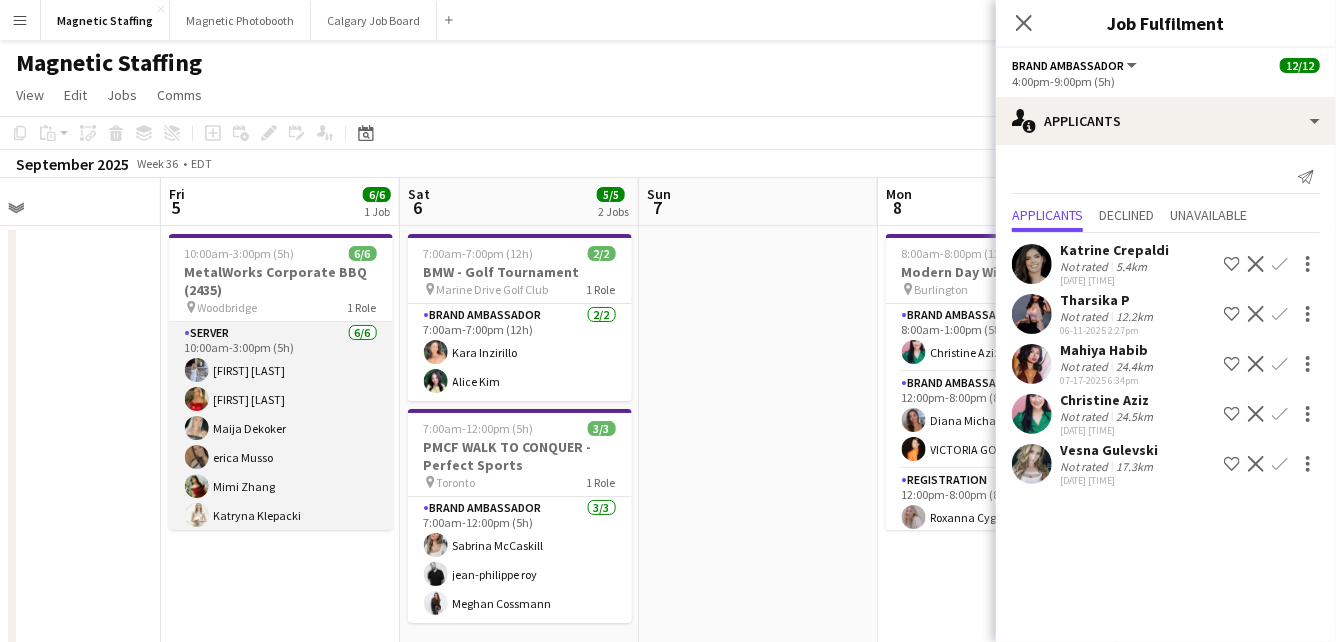 click on "Server   6/6   10:00am-3:00pm (5h)
[FIRST] [LAST] [FIRST] [LAST] [FIRST] [LAST] [FIRST] [LAST] [FIRST] [LAST] [LAST]" at bounding box center (281, 428) 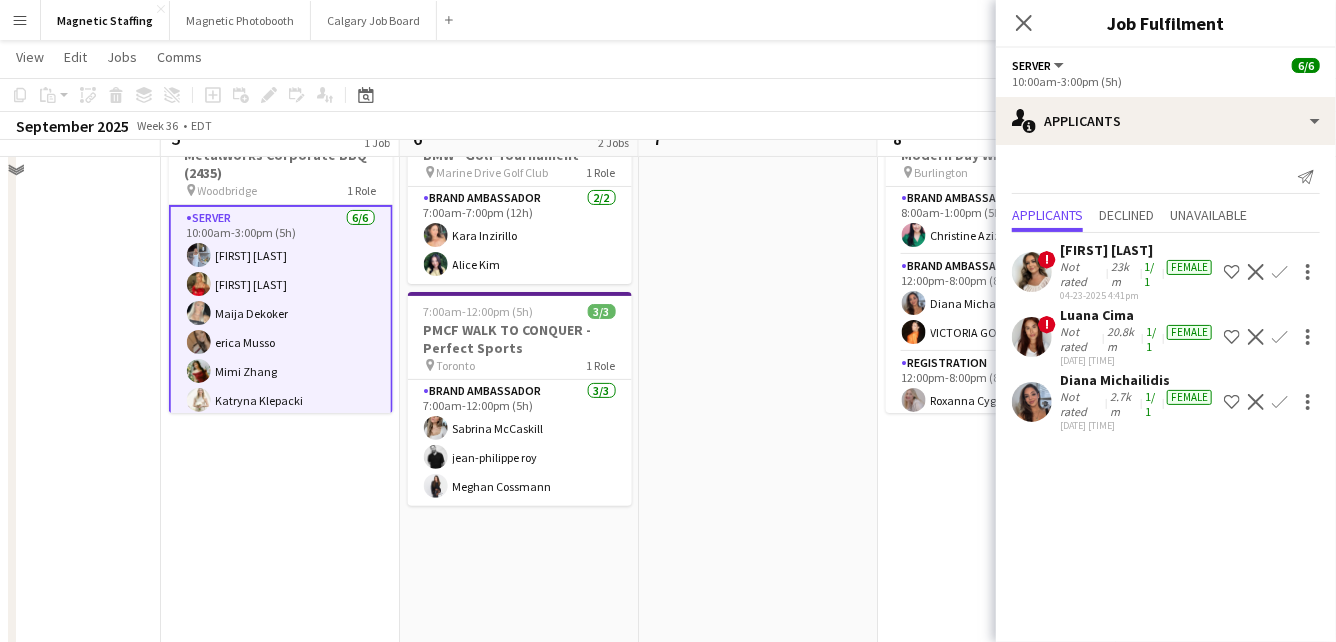 scroll, scrollTop: 119, scrollLeft: 0, axis: vertical 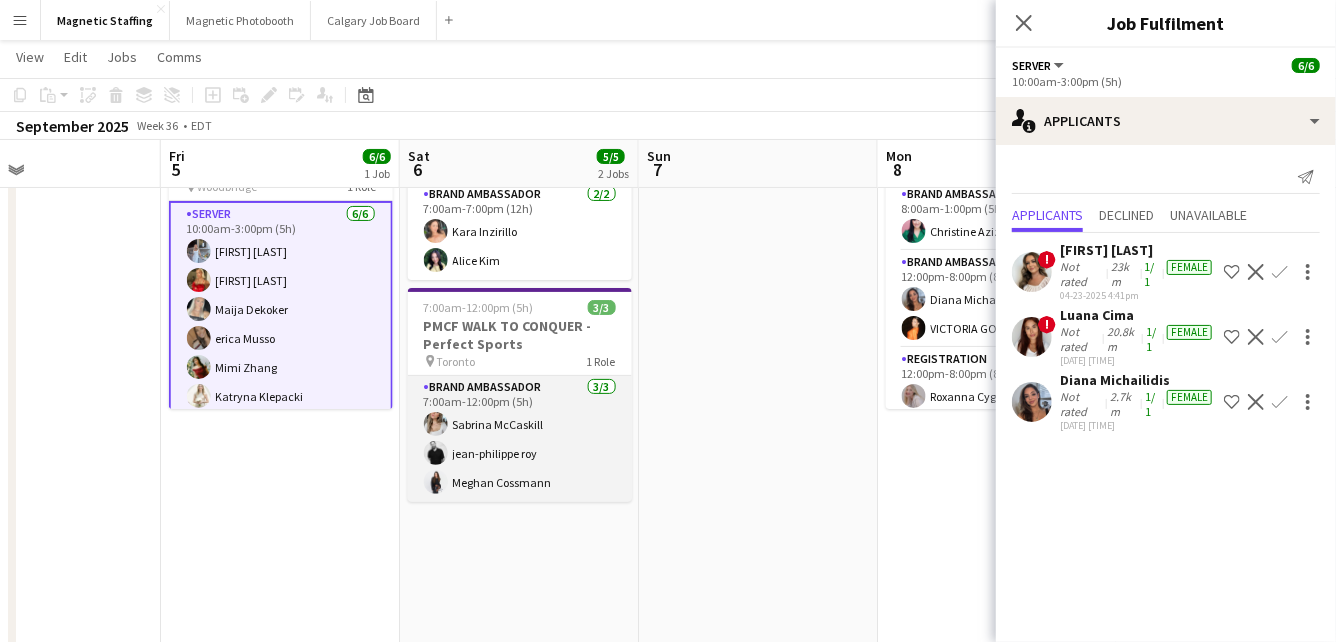 click on "Brand Ambassador   3/3   7:00am-12:00pm (5h)
[FIRST] [LAST] [FIRST] [LAST] [FIRST] [LAST]" at bounding box center [520, 439] 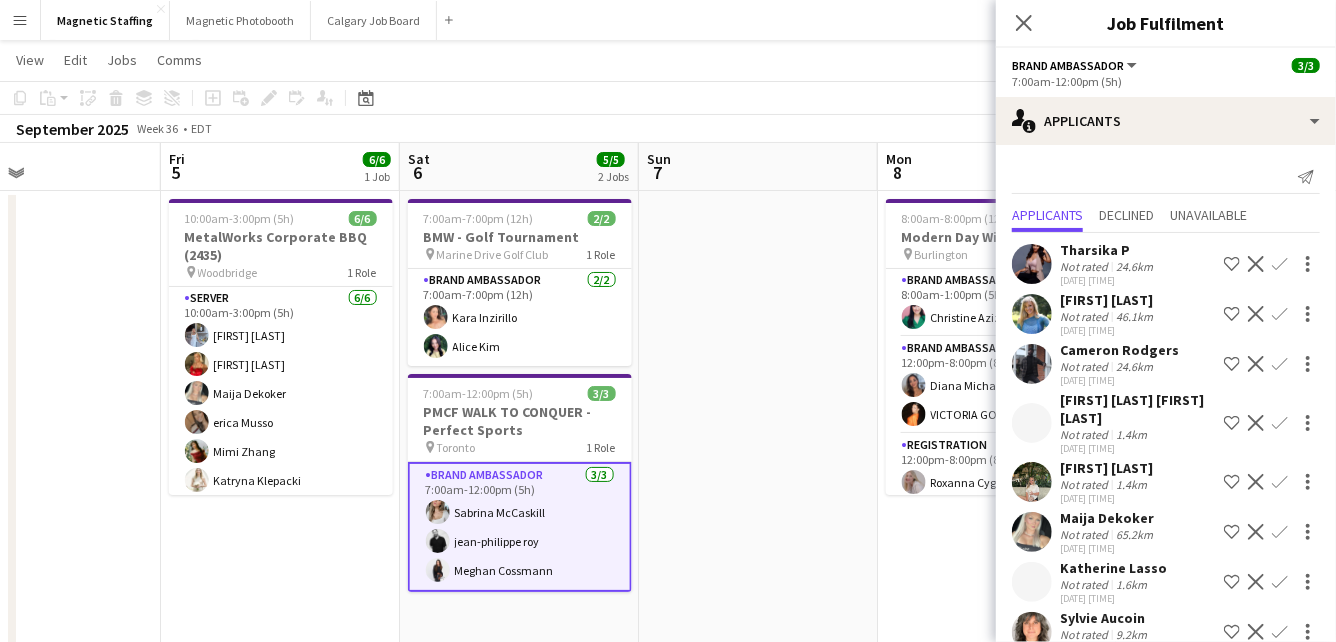 scroll, scrollTop: 33, scrollLeft: 0, axis: vertical 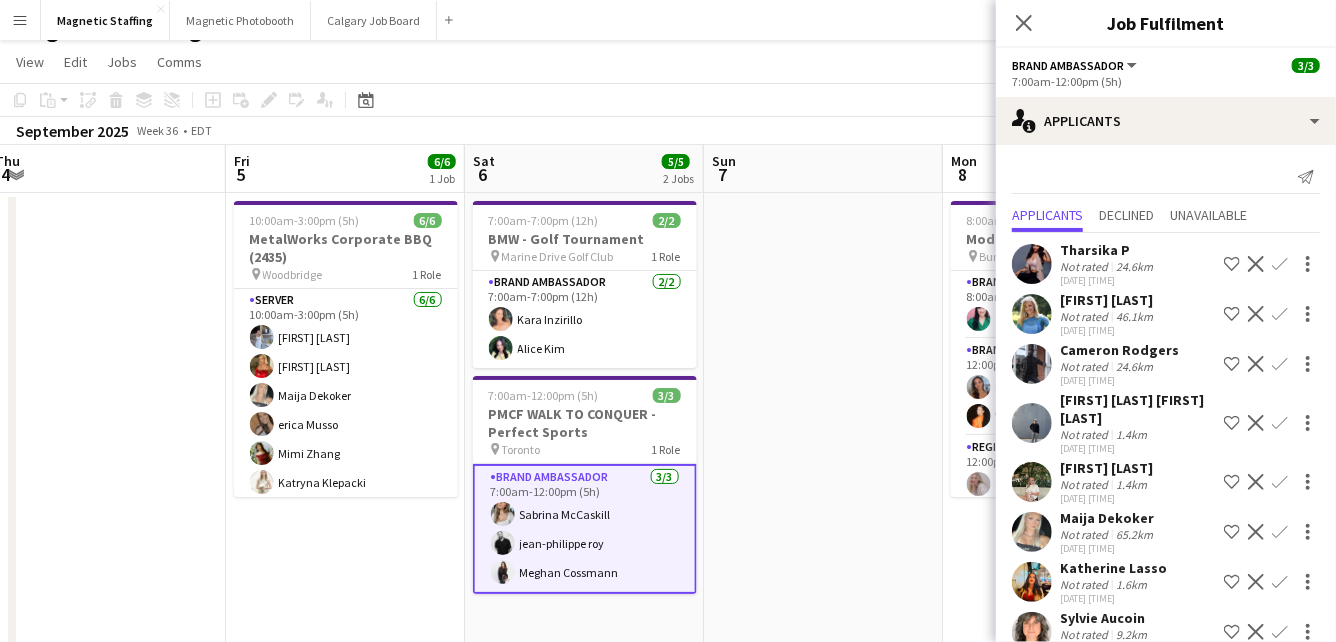 drag, startPoint x: 760, startPoint y: 453, endPoint x: 214, endPoint y: 468, distance: 546.206 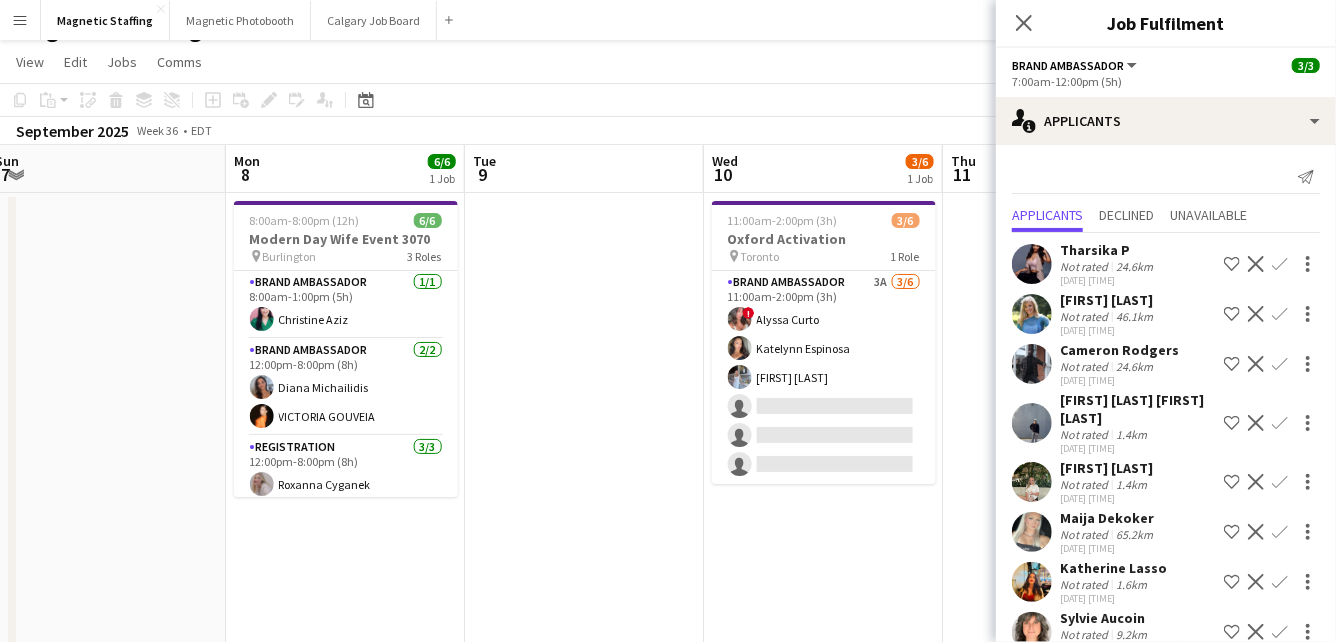 scroll, scrollTop: 0, scrollLeft: 621, axis: horizontal 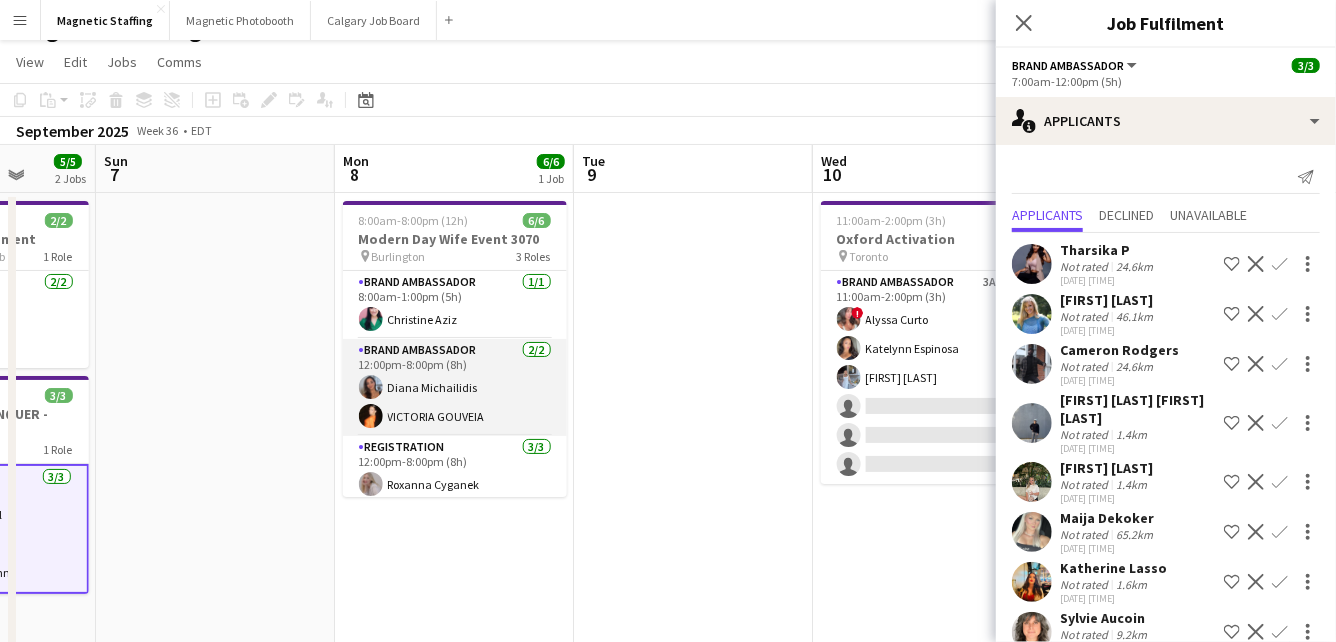 click on "Brand Ambassador   2/2   12:00pm-8:00pm (8h)
[FIRST] [LAST] [FIRST] [LAST]" at bounding box center (455, 387) 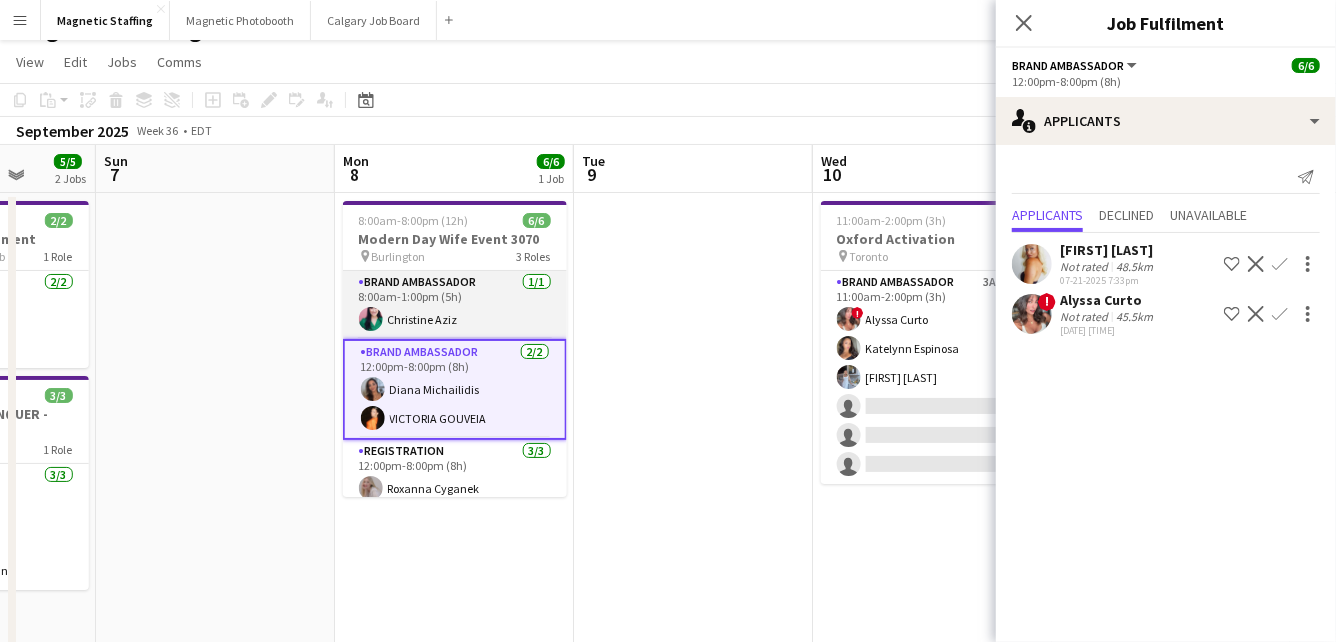 click on "Brand Ambassador   1/1   8:00am-1:00pm (5h)
[FIRST] [LAST]" at bounding box center [455, 305] 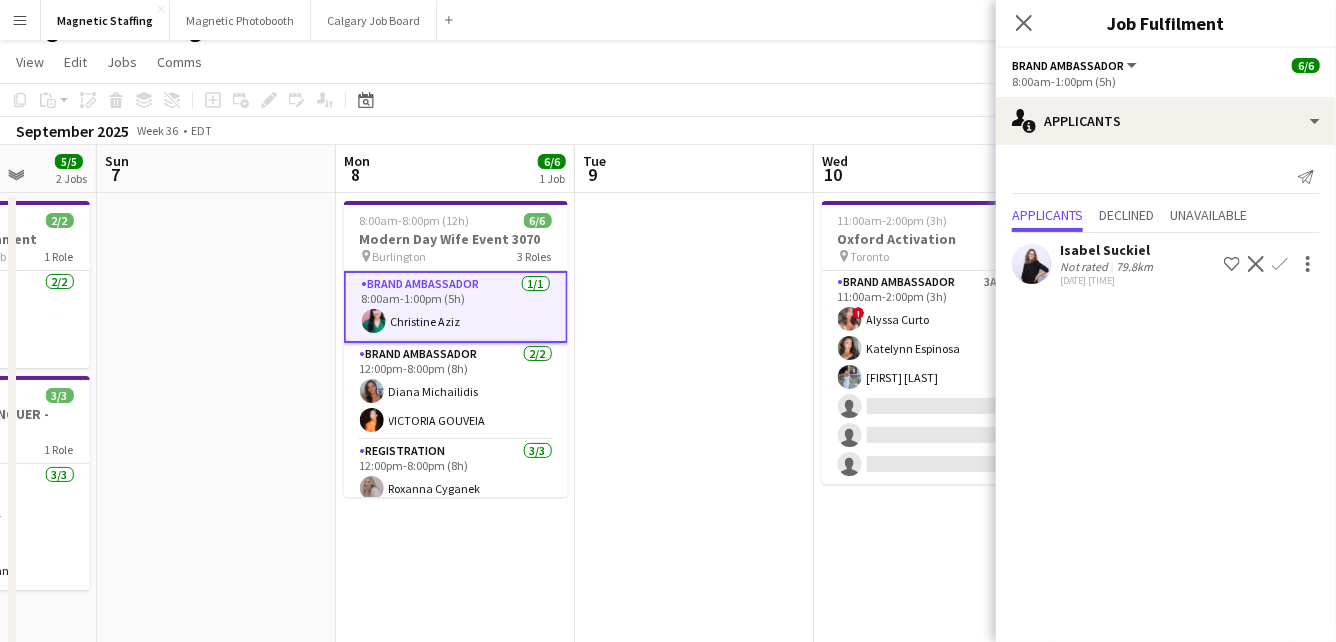 click 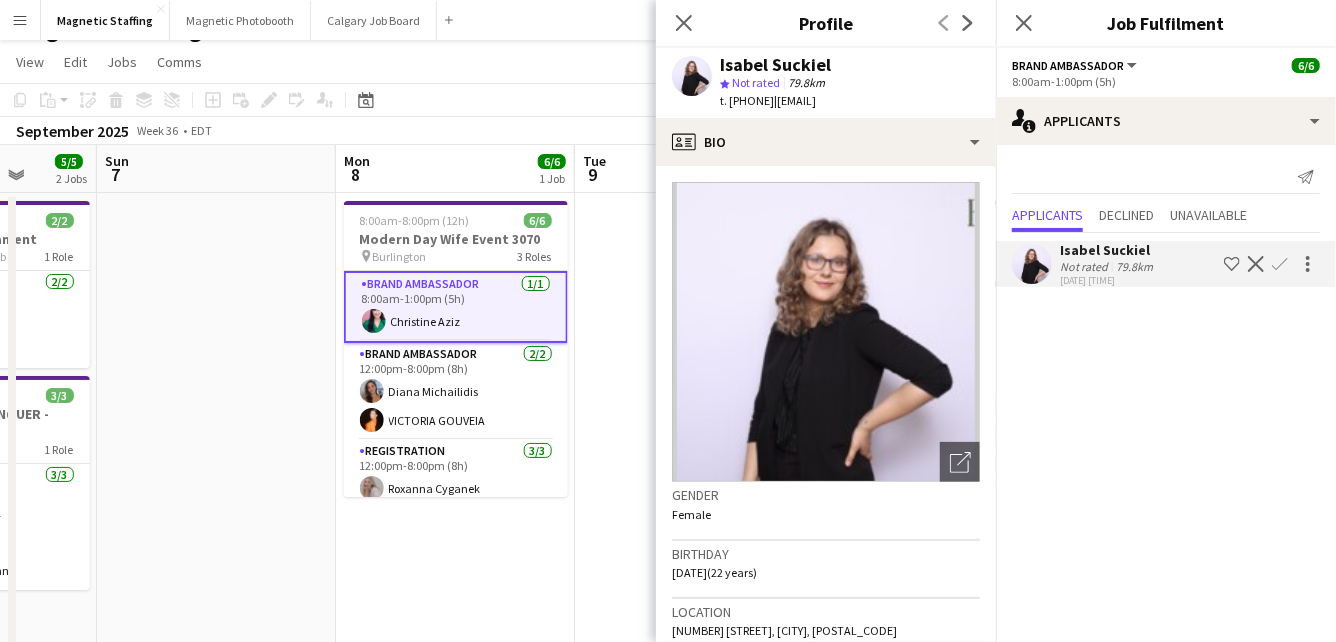 click at bounding box center [216, 697] 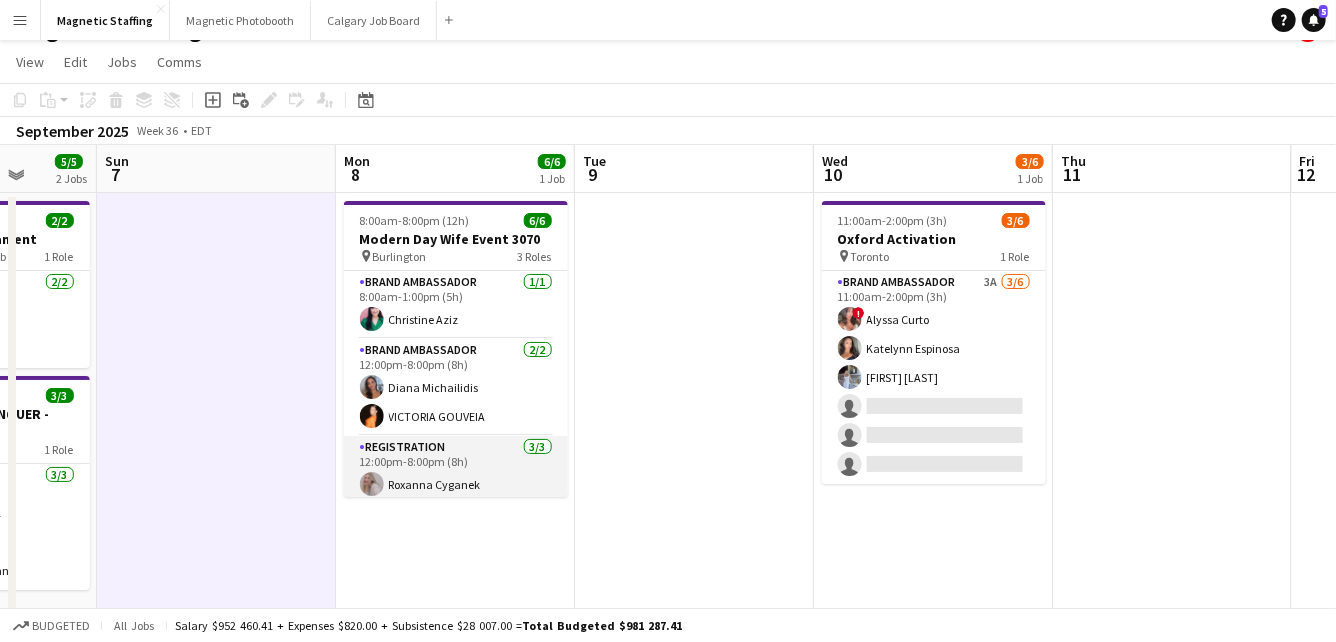 scroll, scrollTop: 64, scrollLeft: 0, axis: vertical 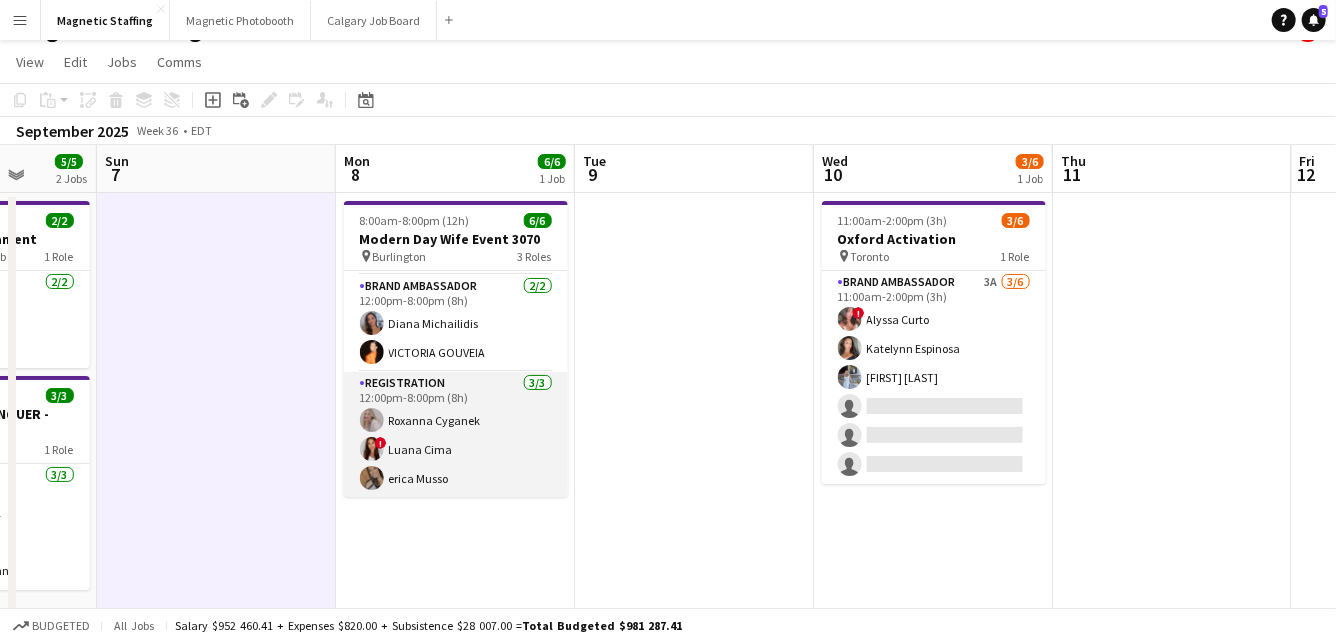 click at bounding box center (372, 478) 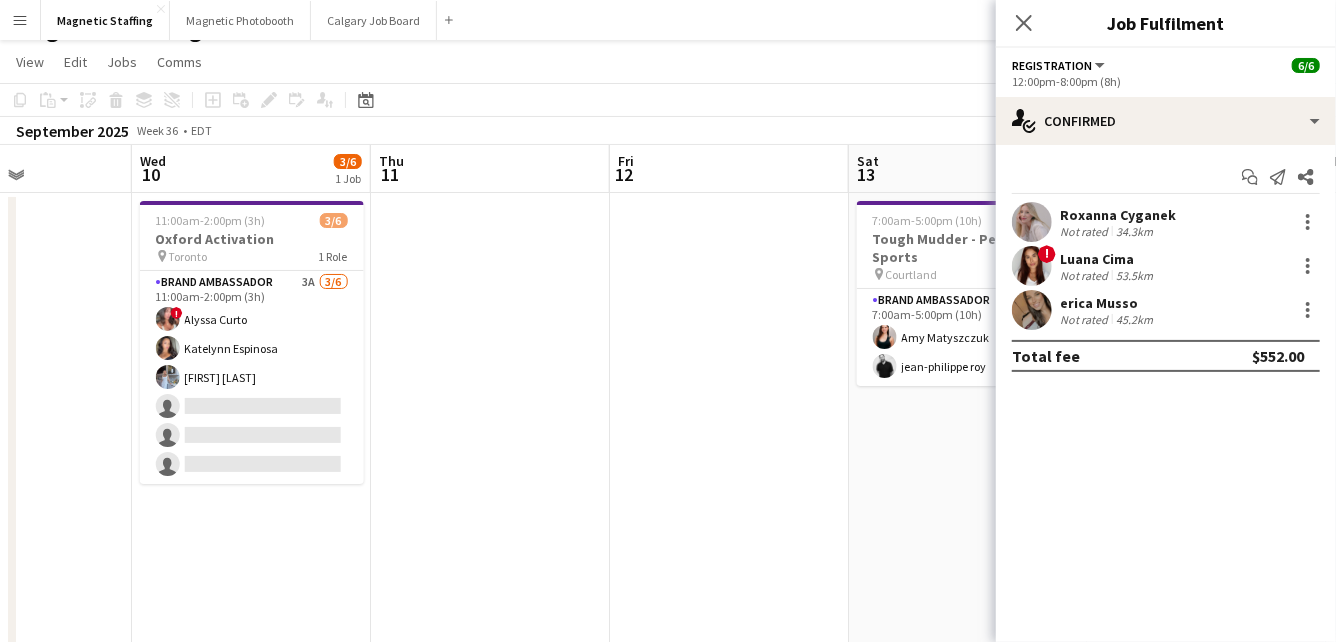 drag, startPoint x: 674, startPoint y: 492, endPoint x: 13, endPoint y: 508, distance: 661.1936 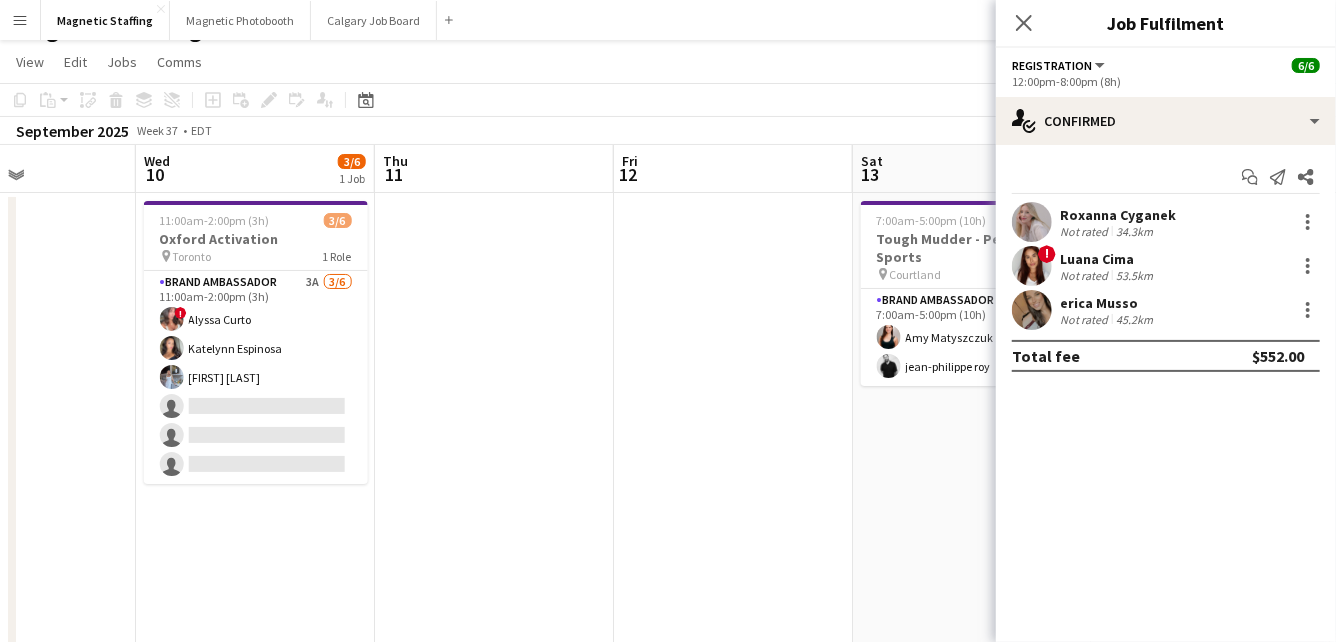 drag, startPoint x: 706, startPoint y: 459, endPoint x: -9, endPoint y: 523, distance: 717.85864 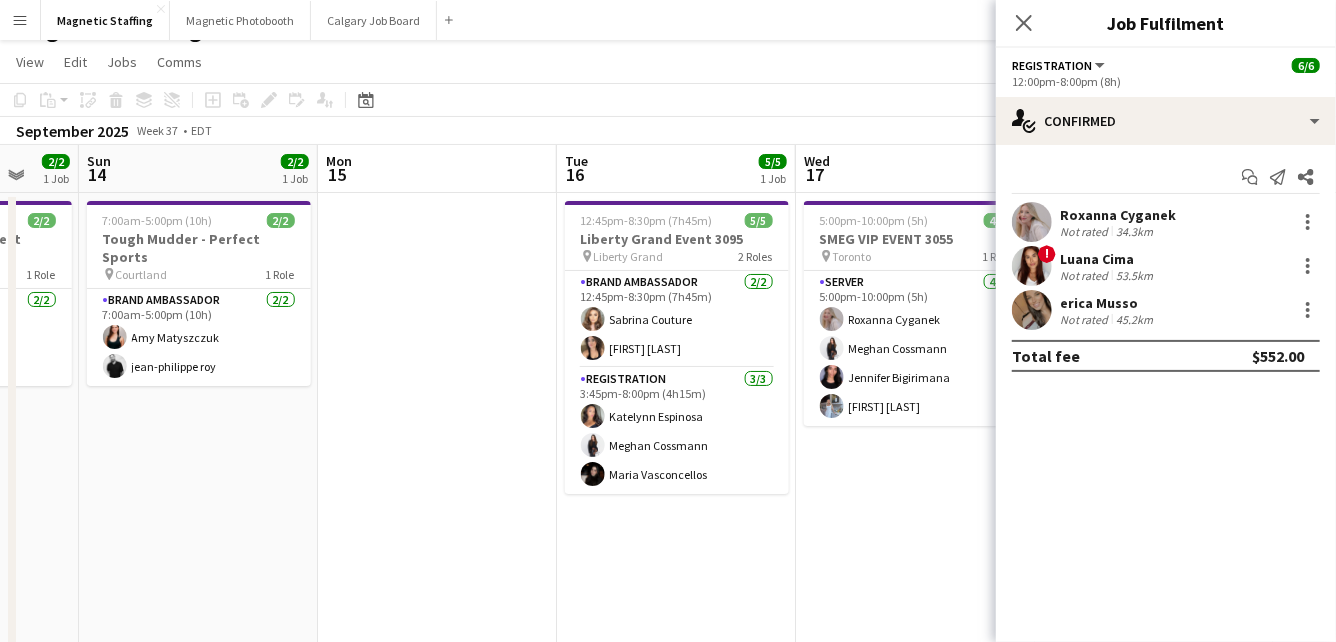 scroll, scrollTop: 0, scrollLeft: 840, axis: horizontal 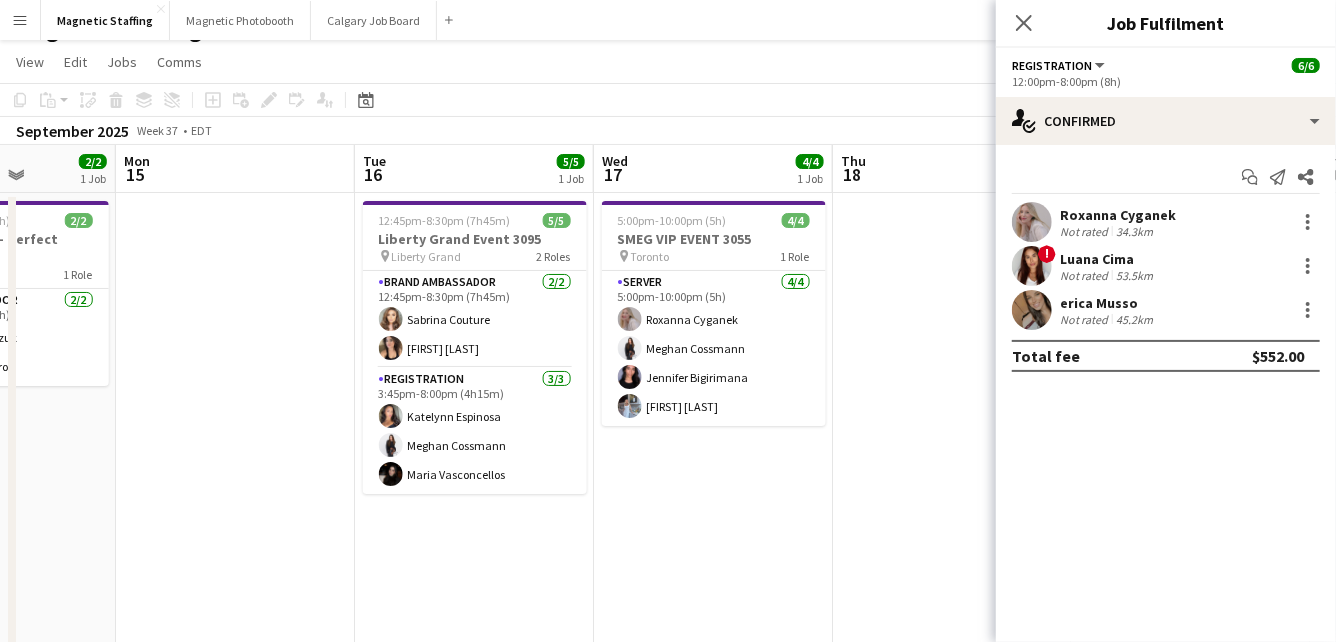 drag, startPoint x: 747, startPoint y: 522, endPoint x: 268, endPoint y: 521, distance: 479.00104 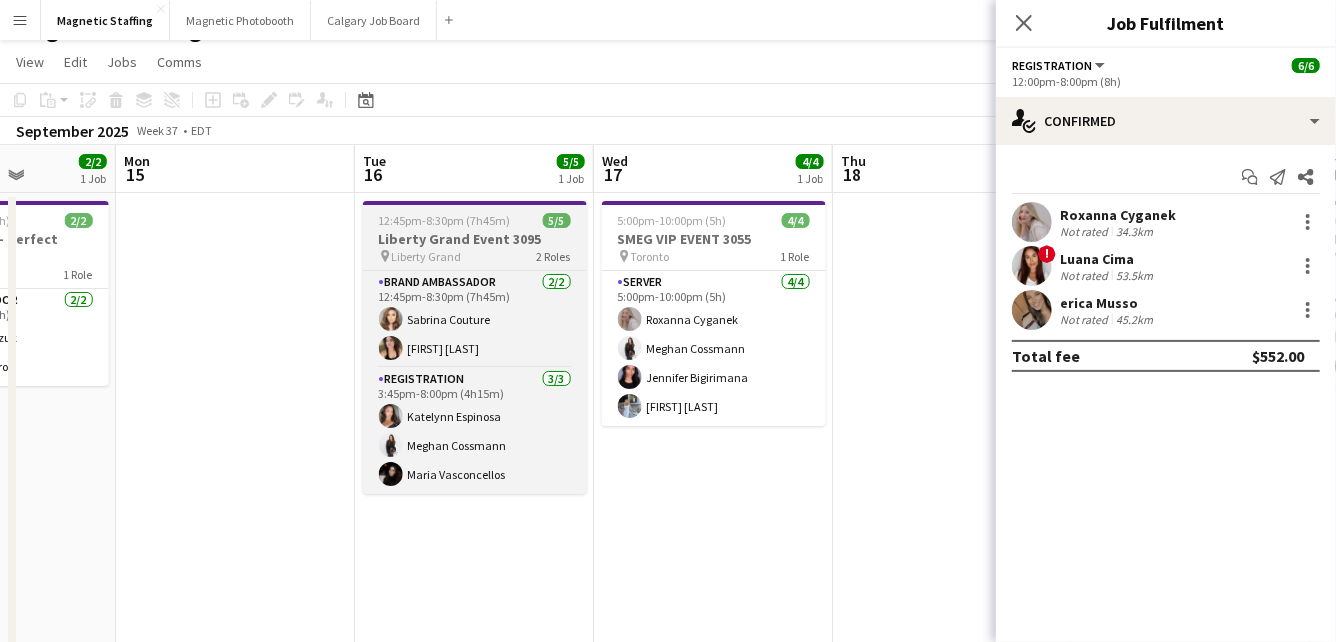 click on "Liberty Grand Event 3095" at bounding box center (475, 239) 